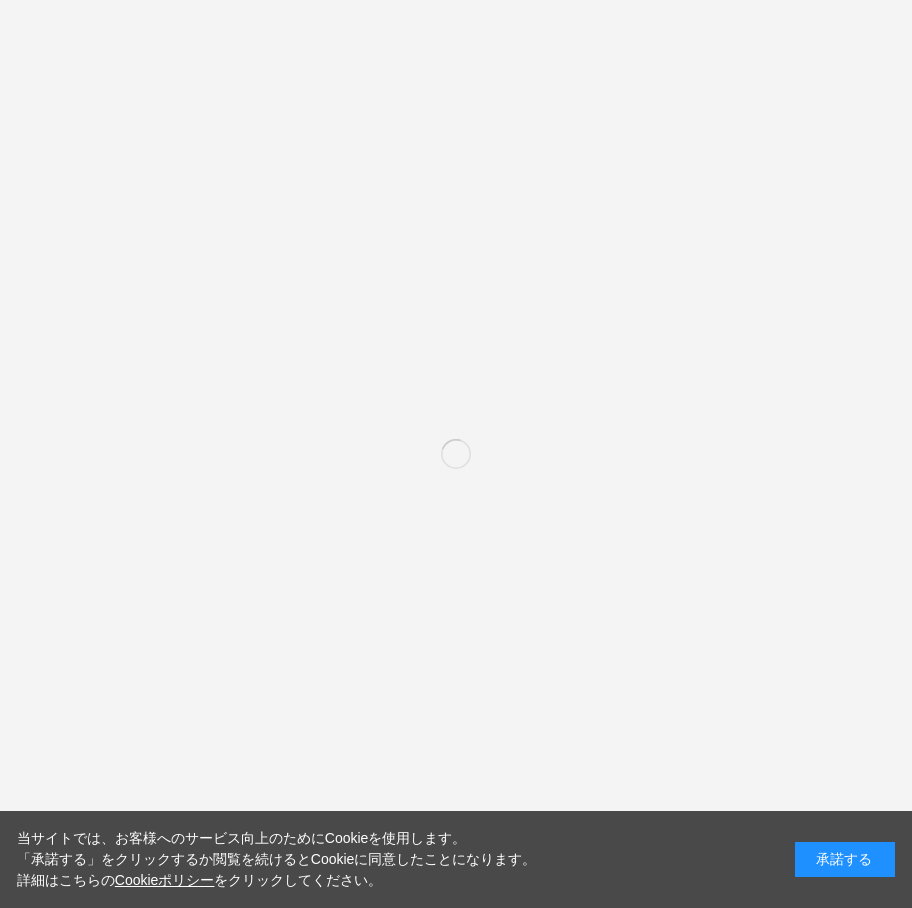scroll, scrollTop: 0, scrollLeft: 0, axis: both 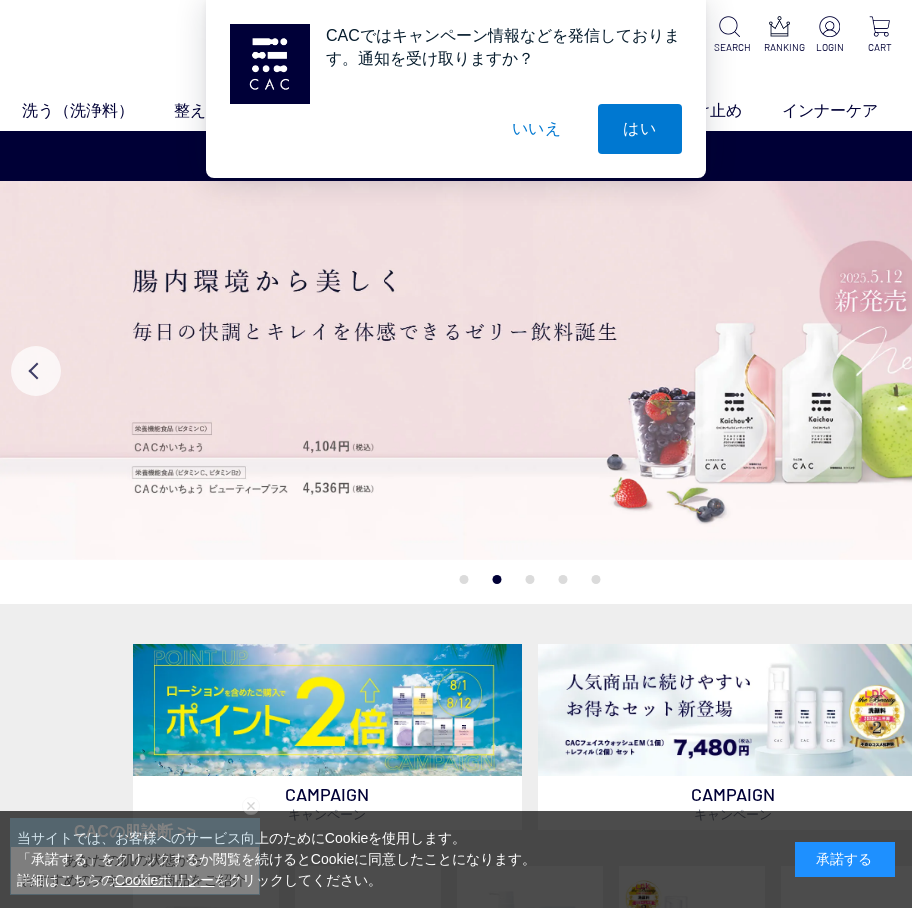 click on "いいえ" at bounding box center (537, 129) 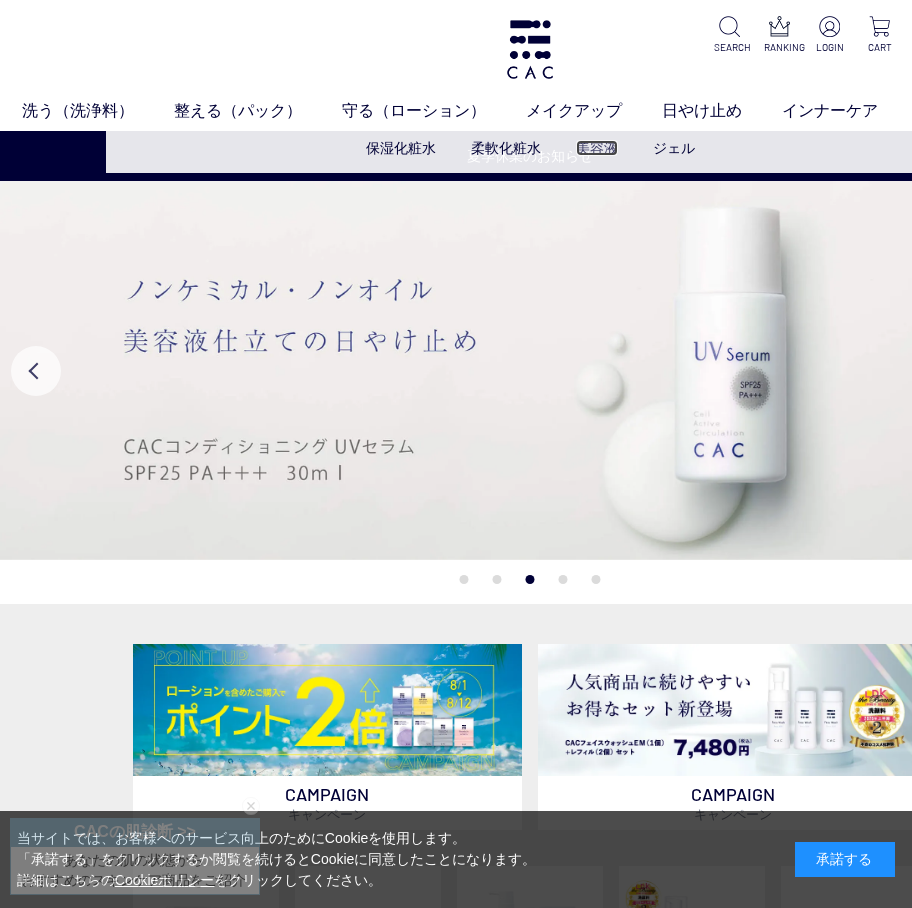click on "美容液" at bounding box center [597, 148] 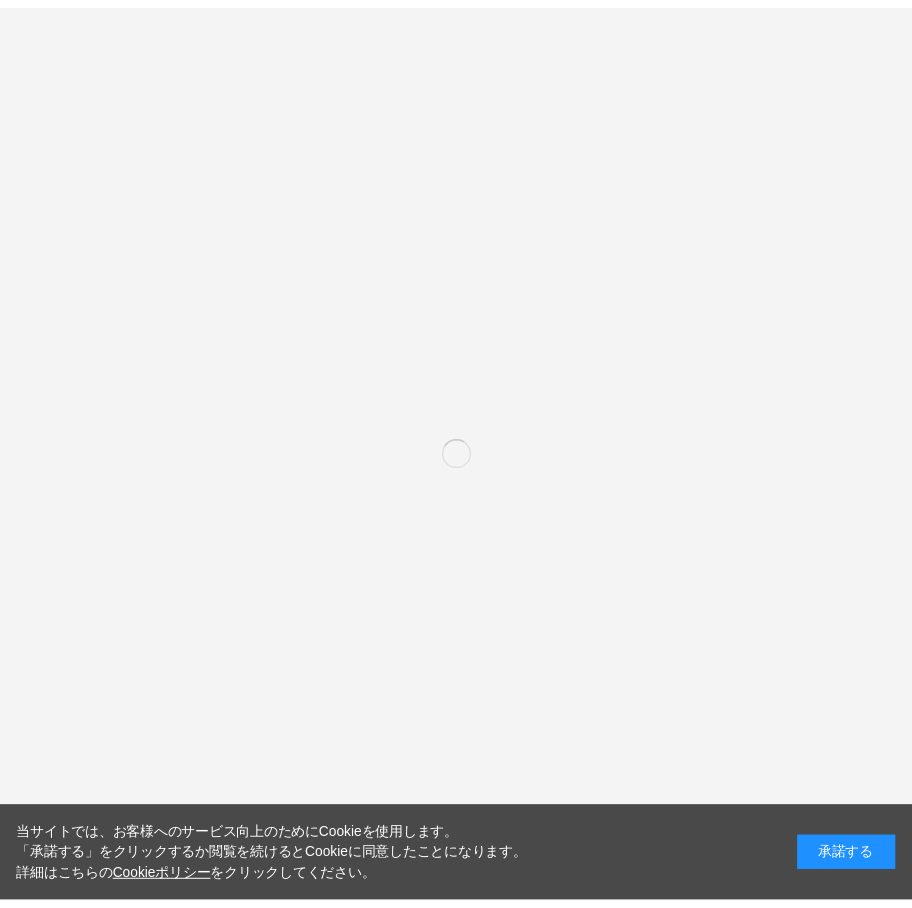 scroll, scrollTop: 0, scrollLeft: 0, axis: both 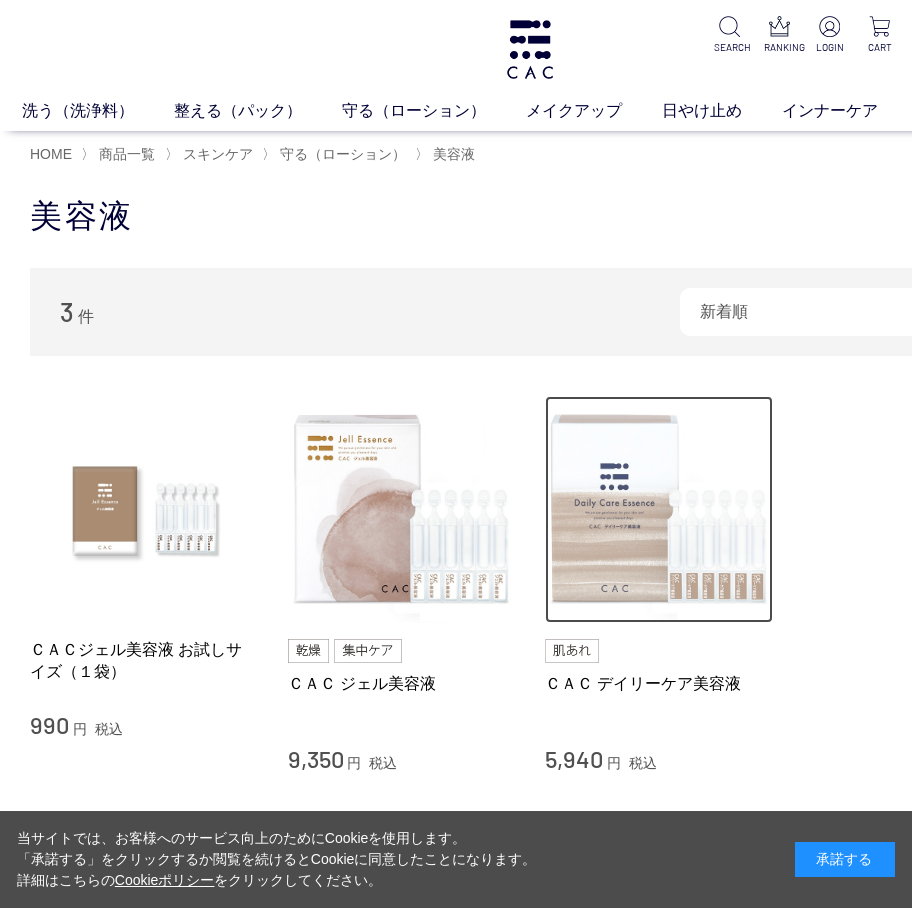 click at bounding box center [659, 510] 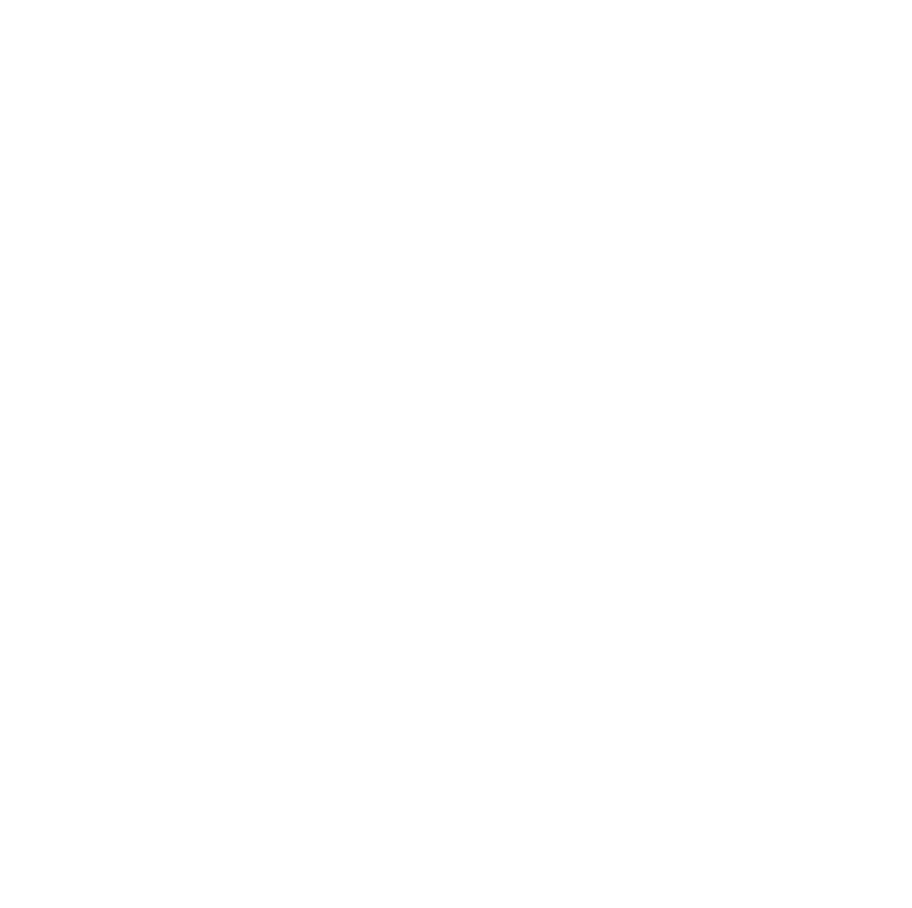 scroll, scrollTop: 0, scrollLeft: 0, axis: both 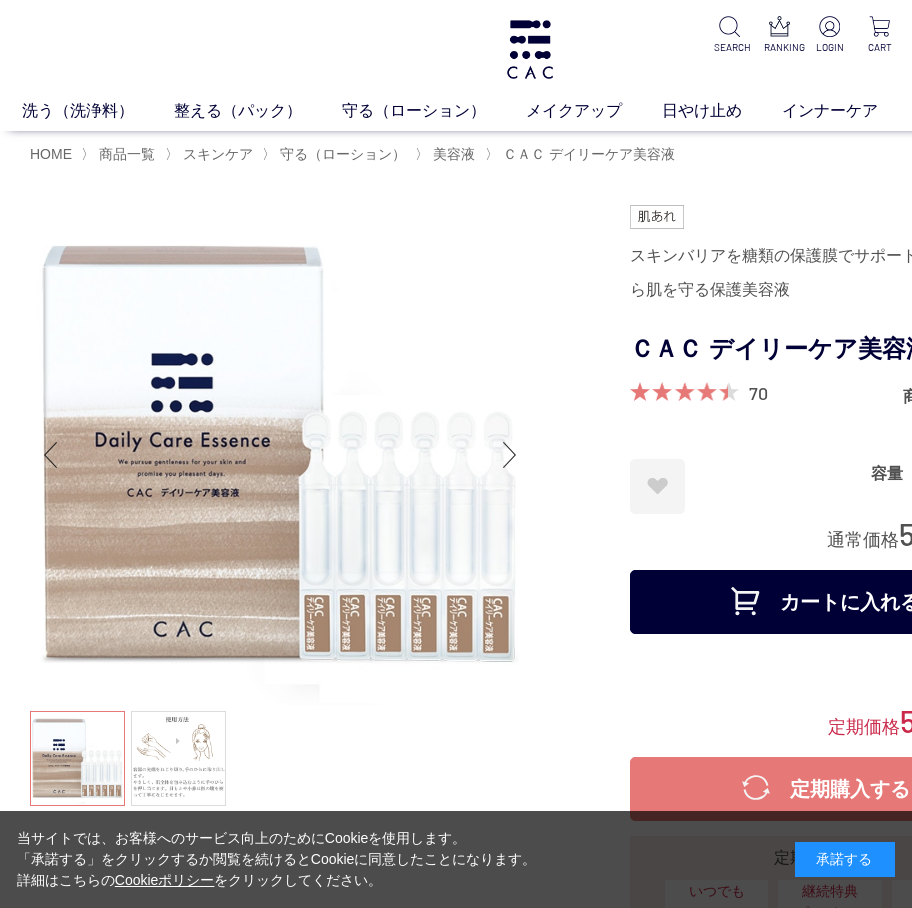click on "カートに入れる" at bounding box center [830, 602] 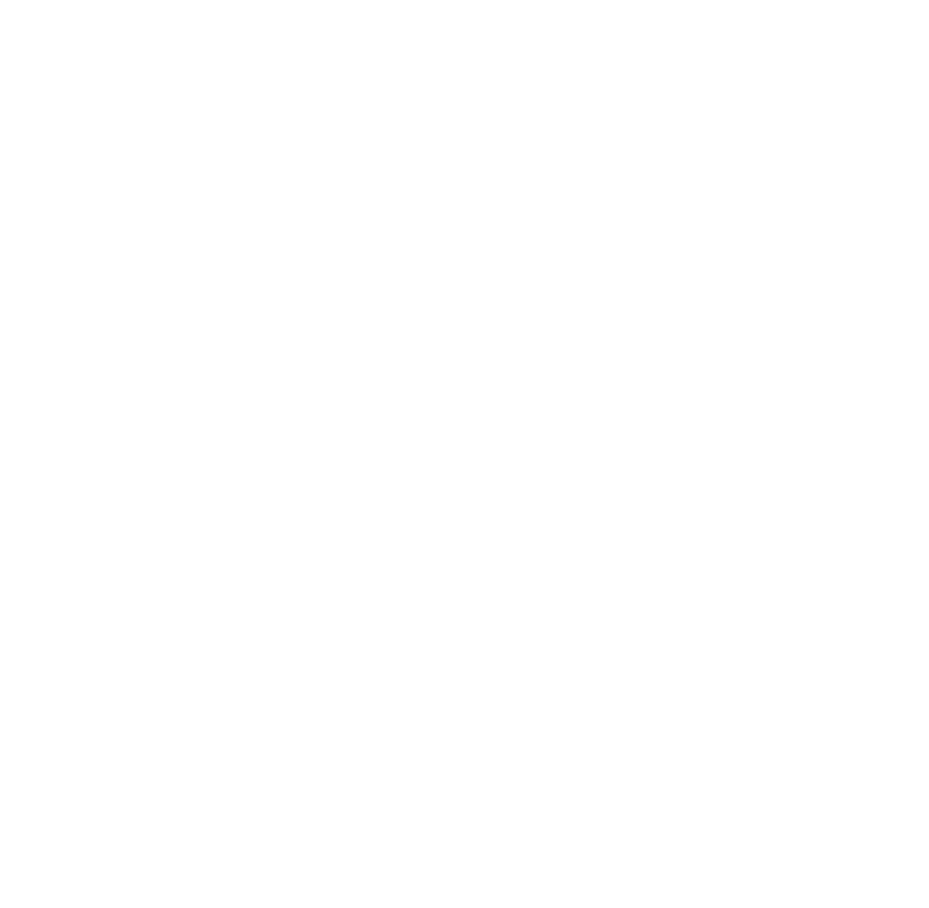 scroll, scrollTop: 0, scrollLeft: 0, axis: both 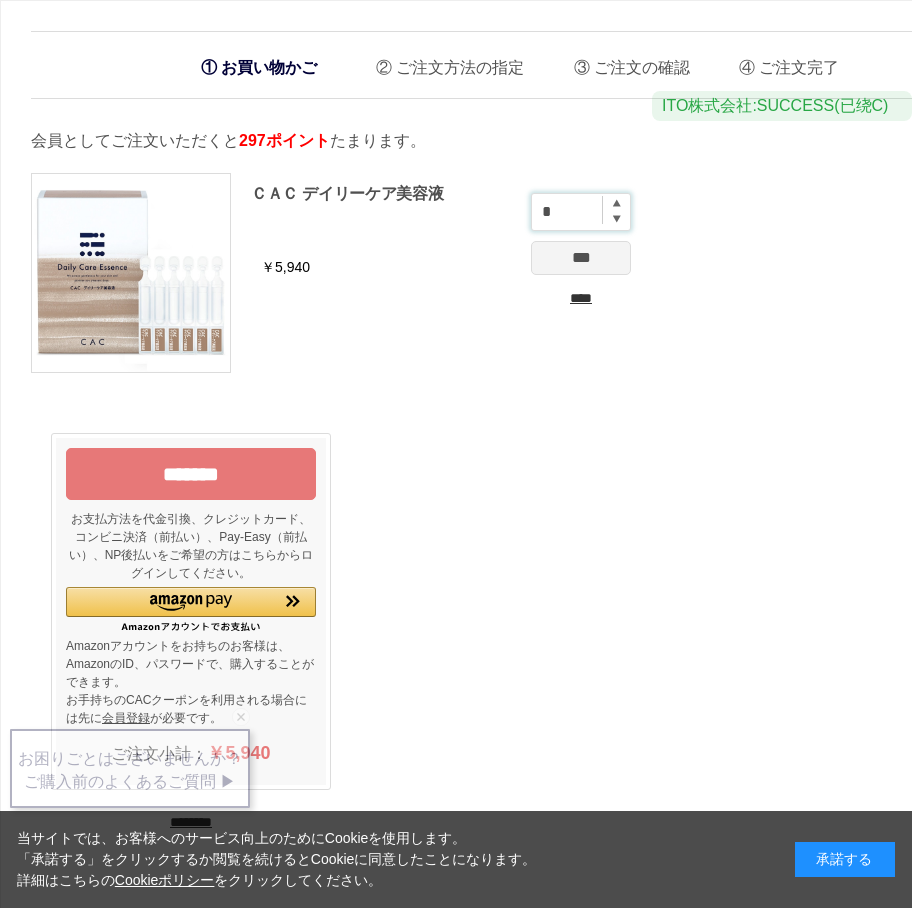 click on "*" at bounding box center [581, 212] 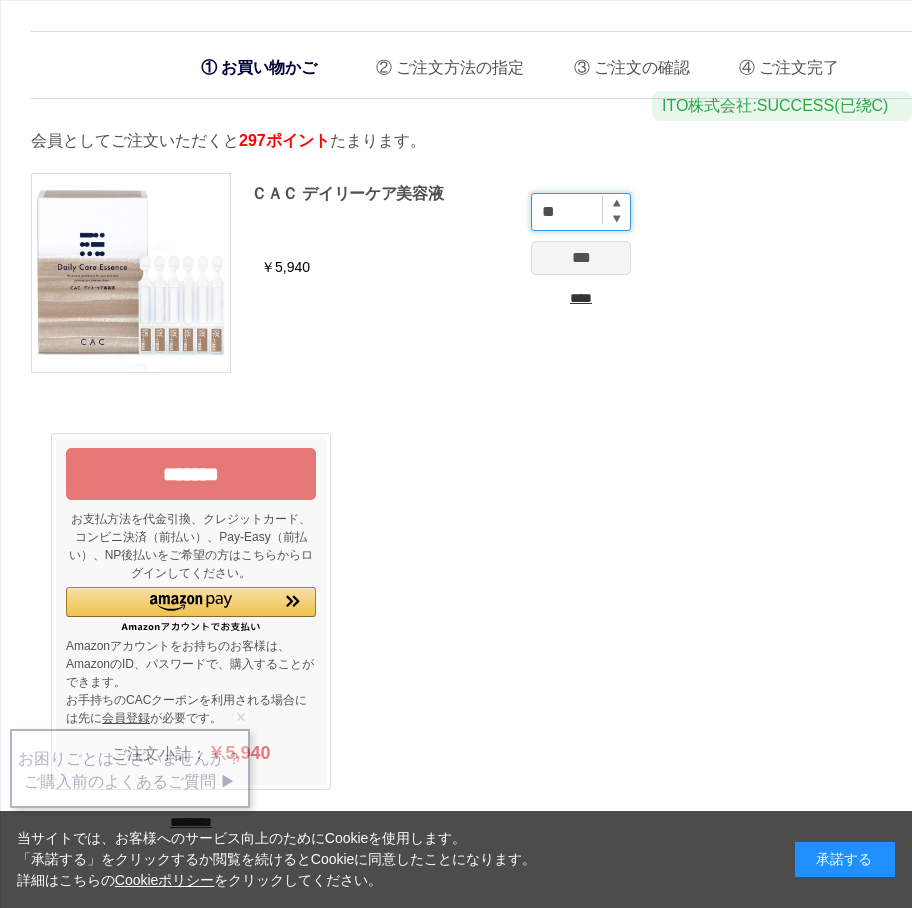 type on "**" 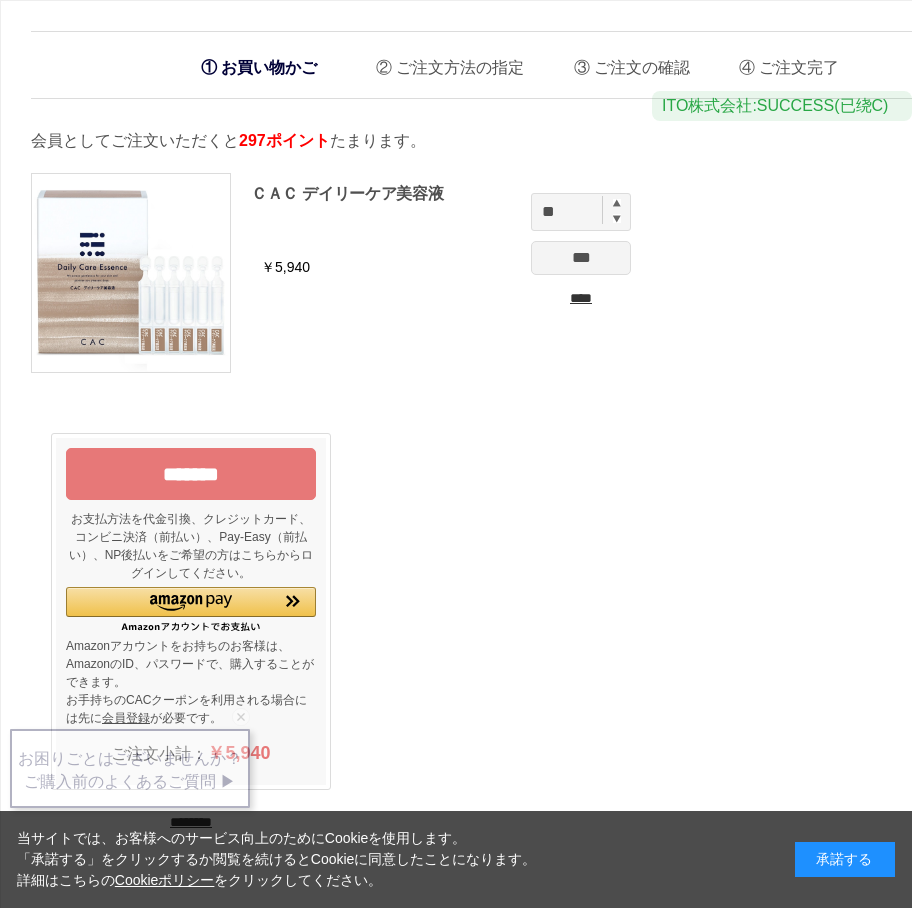 click on "***" at bounding box center (581, 258) 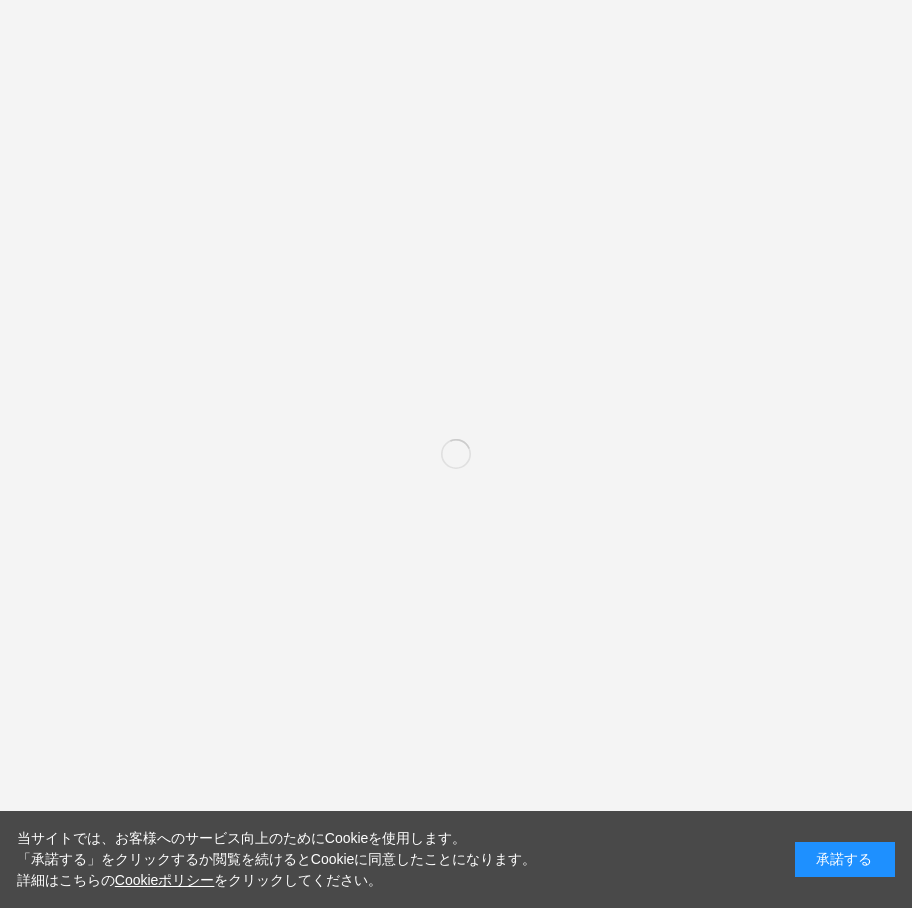 scroll, scrollTop: 0, scrollLeft: 0, axis: both 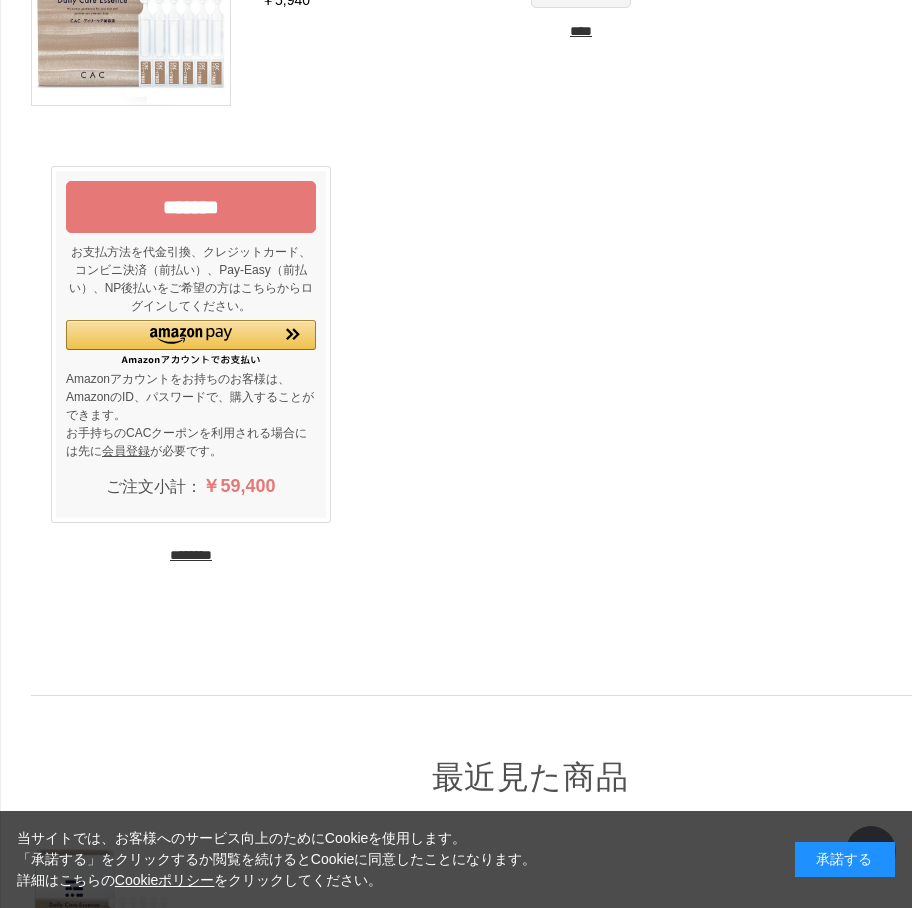 click on "*******" at bounding box center (191, 207) 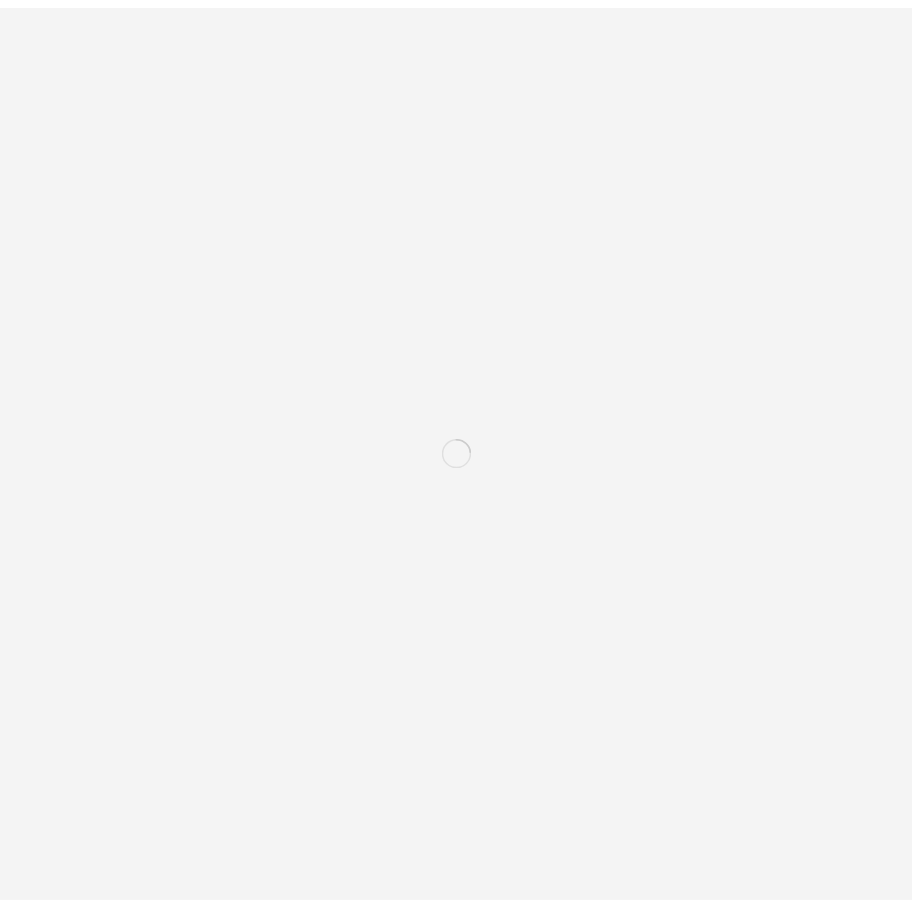 scroll, scrollTop: 0, scrollLeft: 0, axis: both 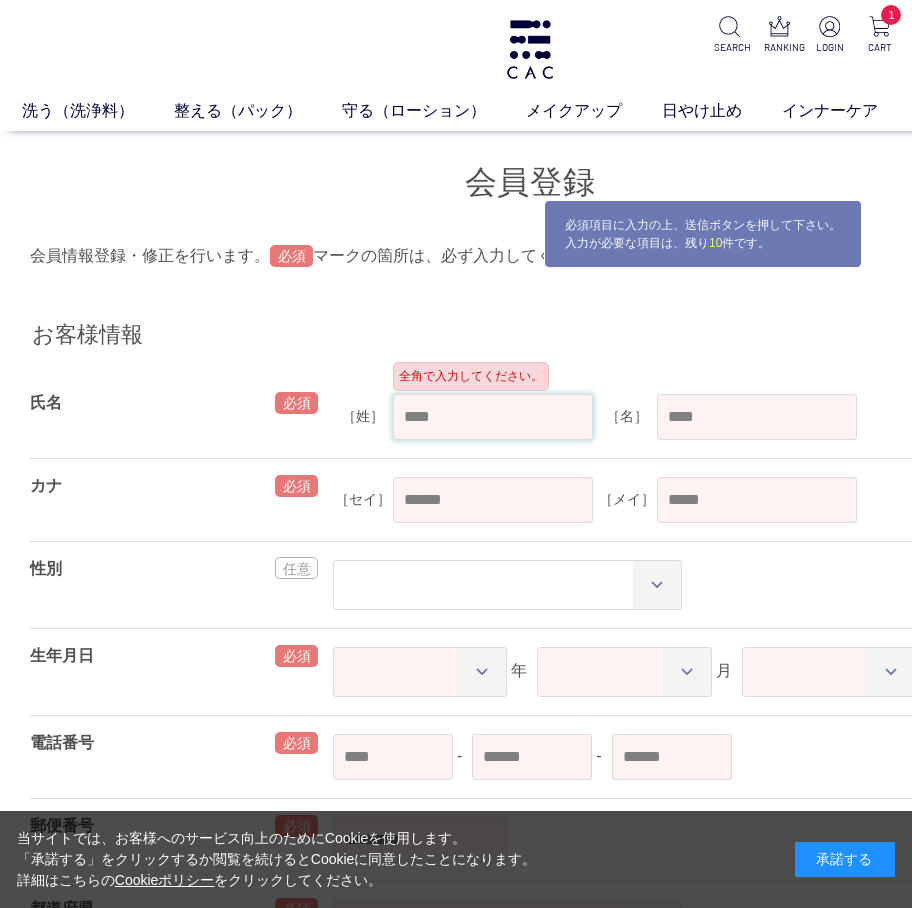 click at bounding box center [493, 417] 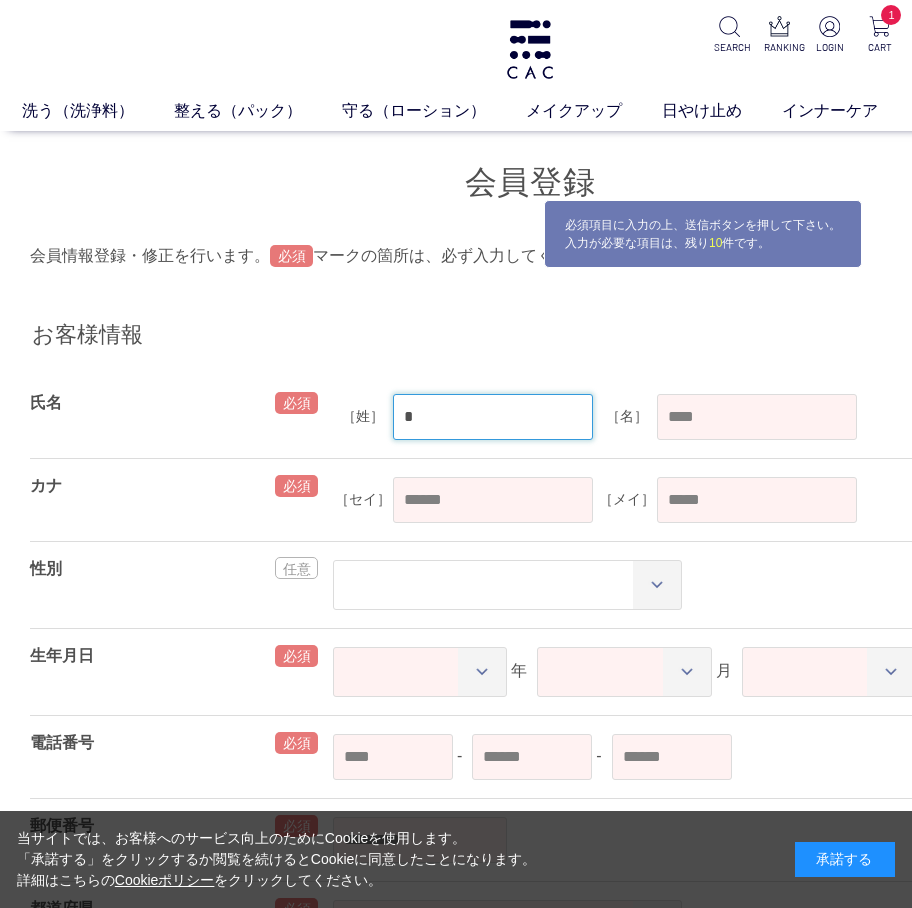 type on "*" 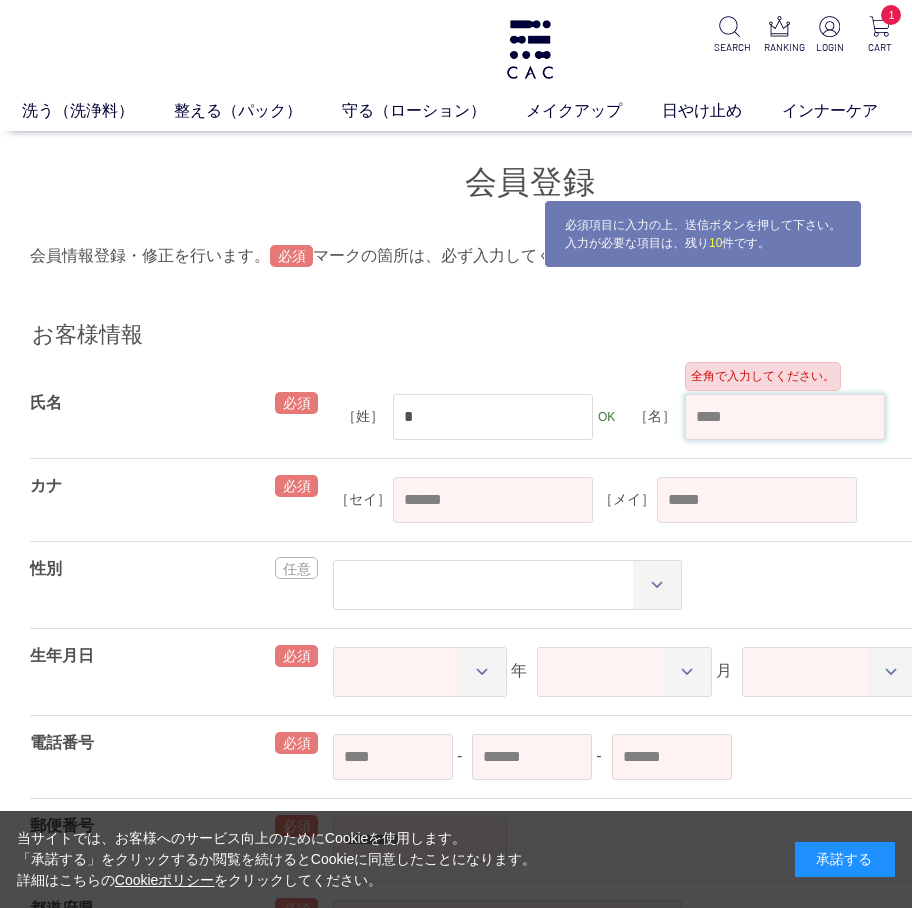 click at bounding box center [785, 417] 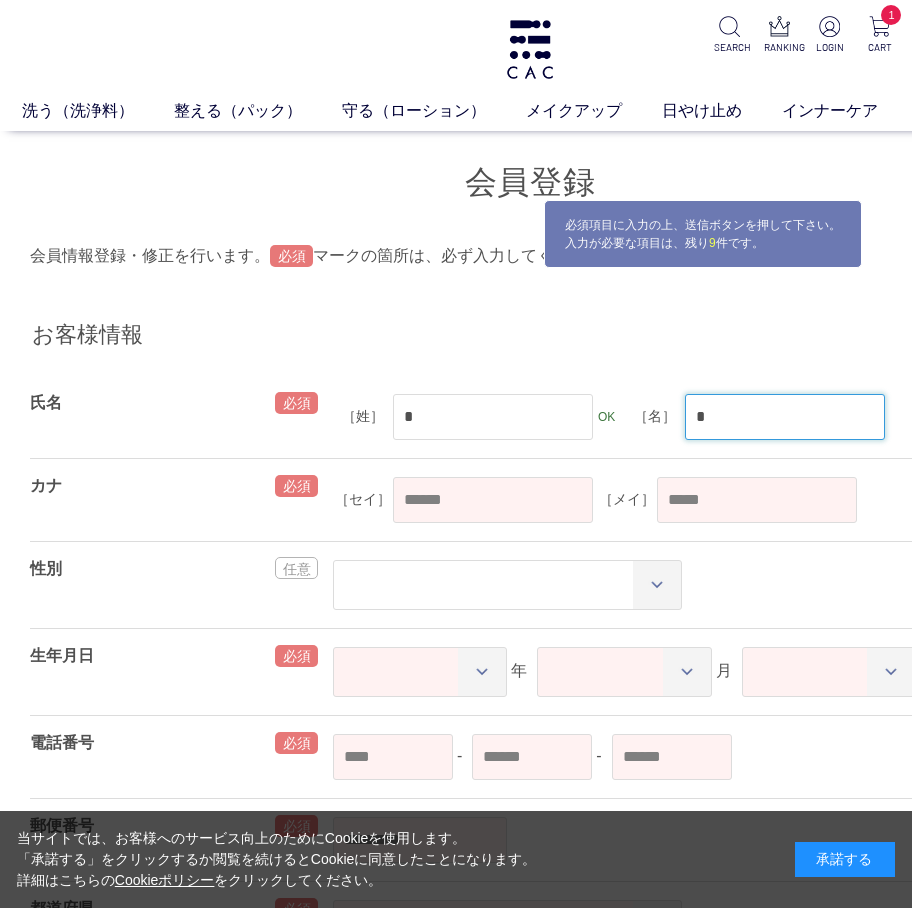 type on "*" 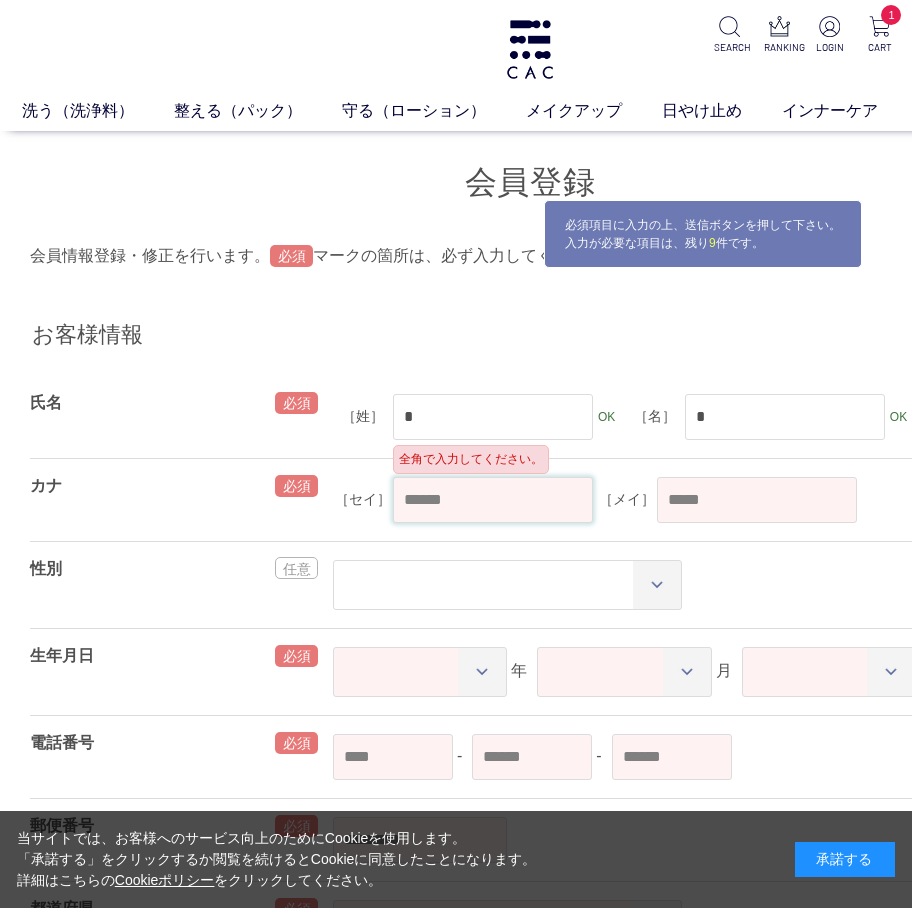 click at bounding box center [493, 500] 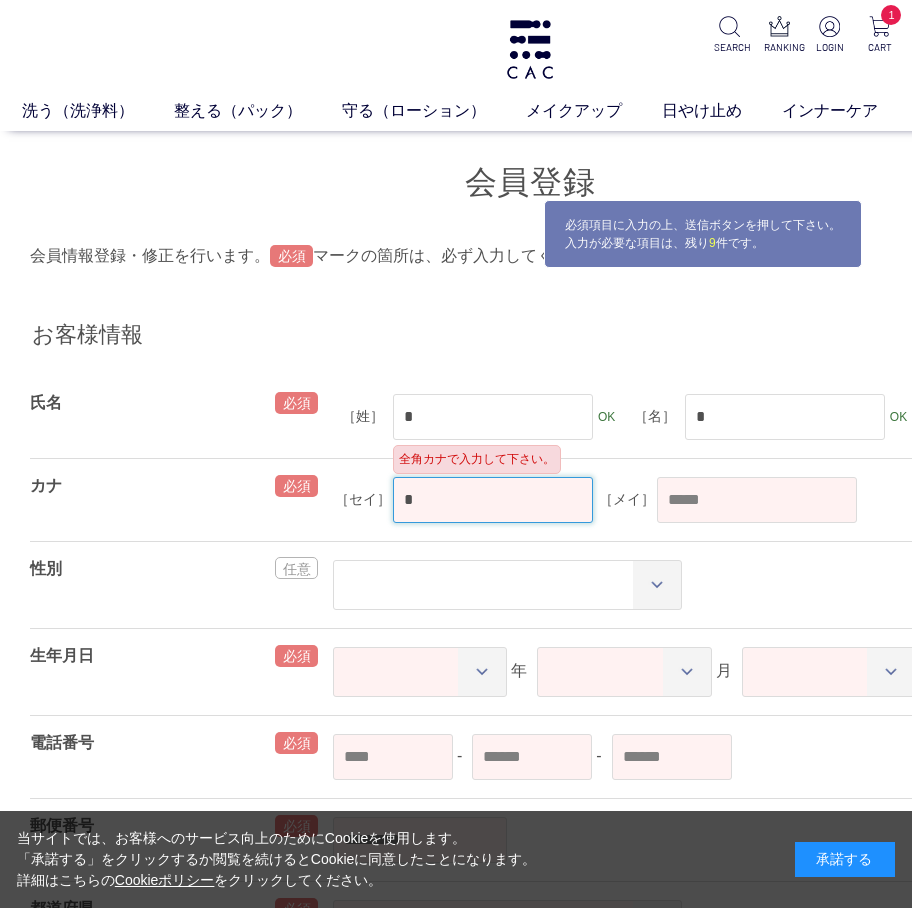 type on "*" 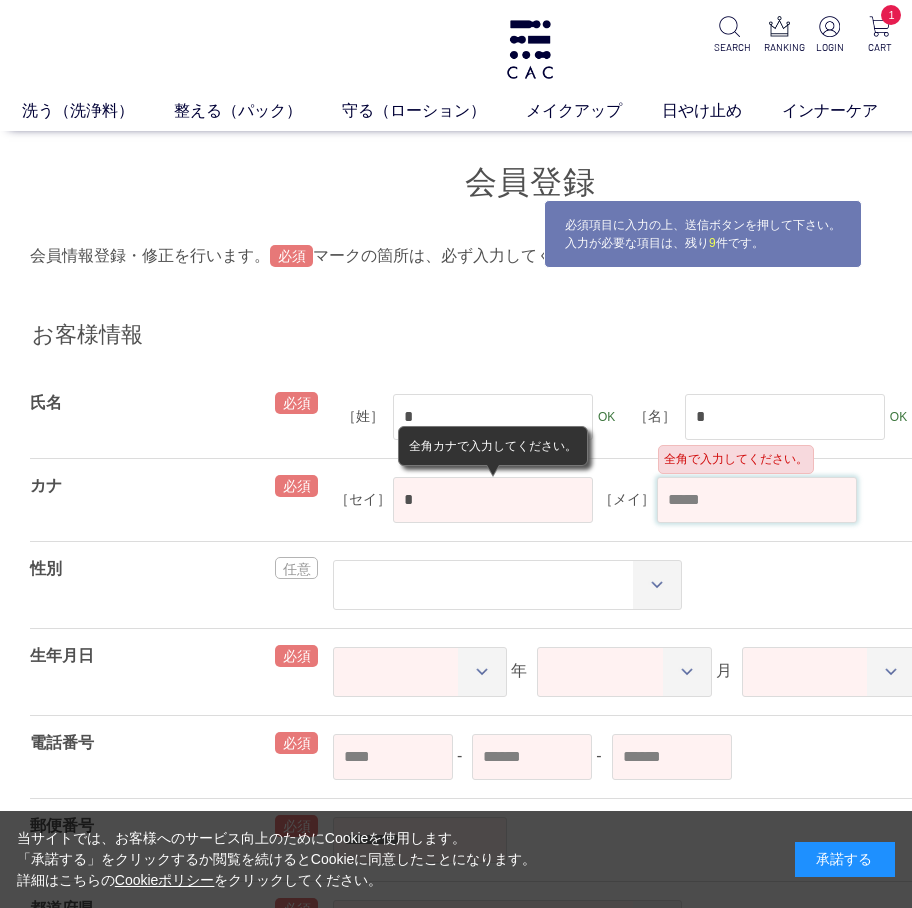 click at bounding box center [757, 500] 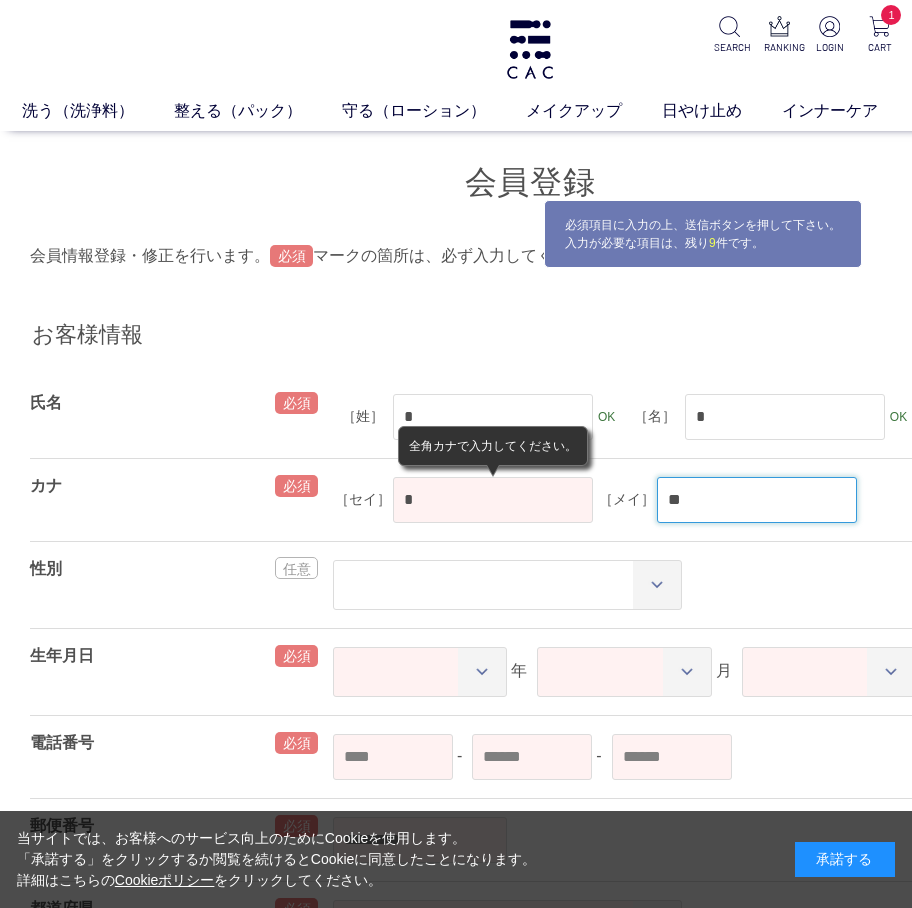 type on "**" 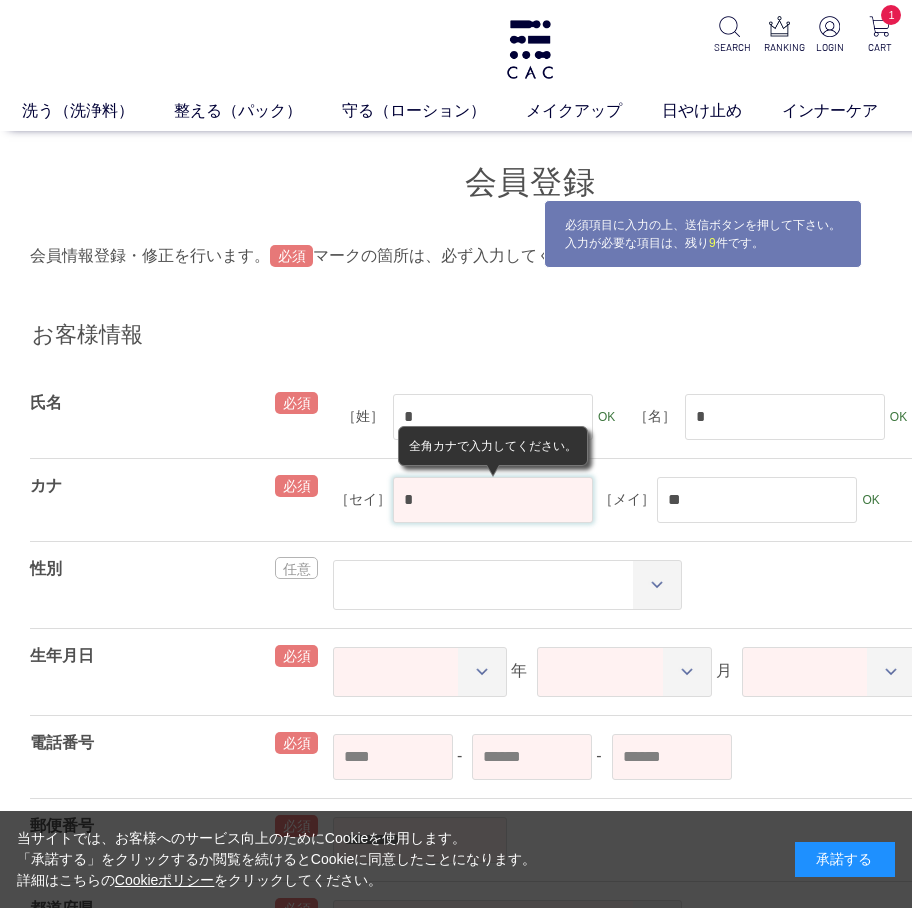 click on "*" at bounding box center [493, 500] 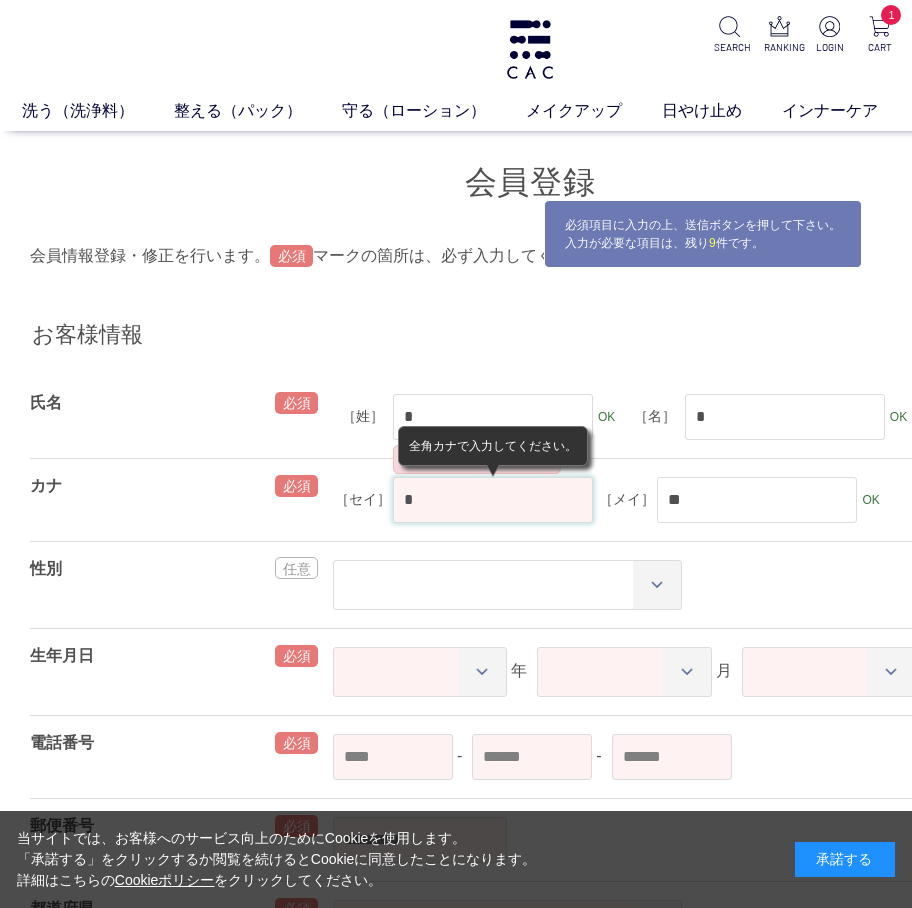 paste on "*" 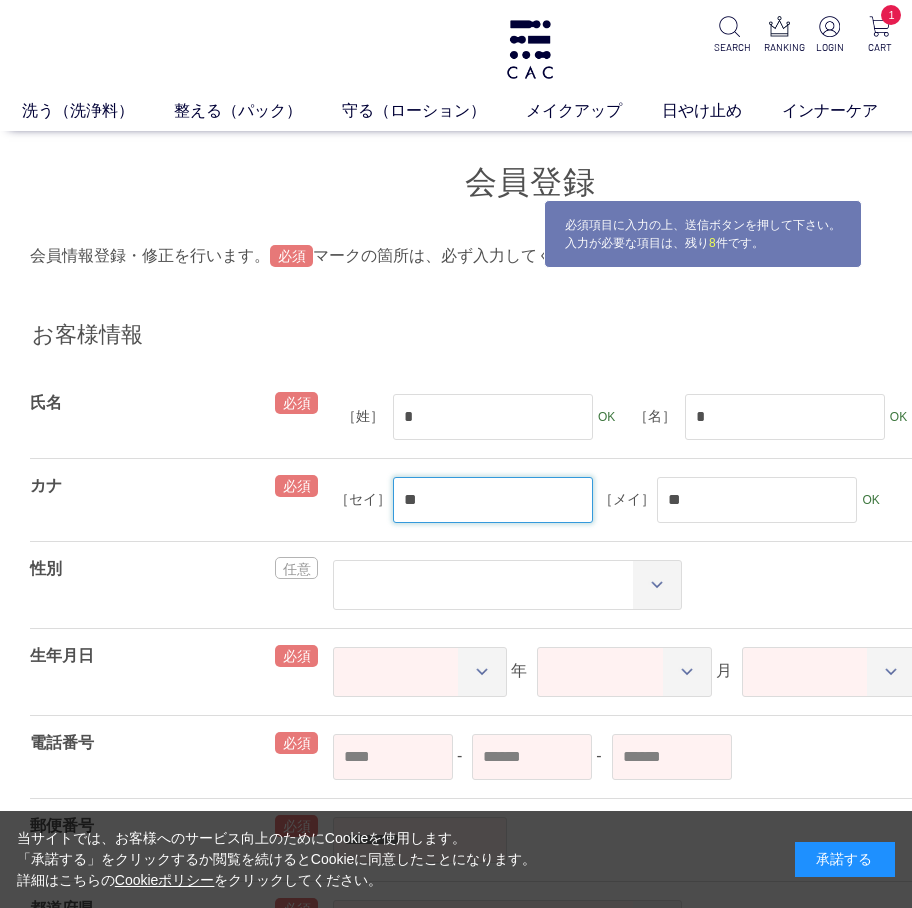 type on "**" 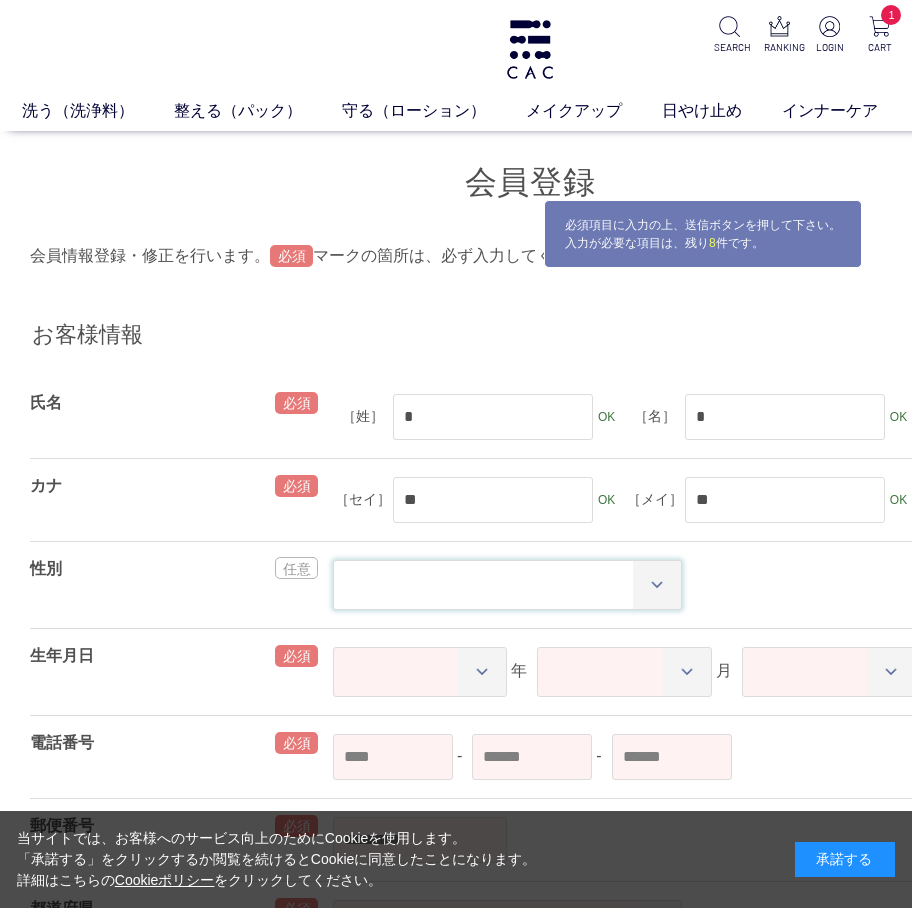 click on "** ** *****" at bounding box center [507, 585] 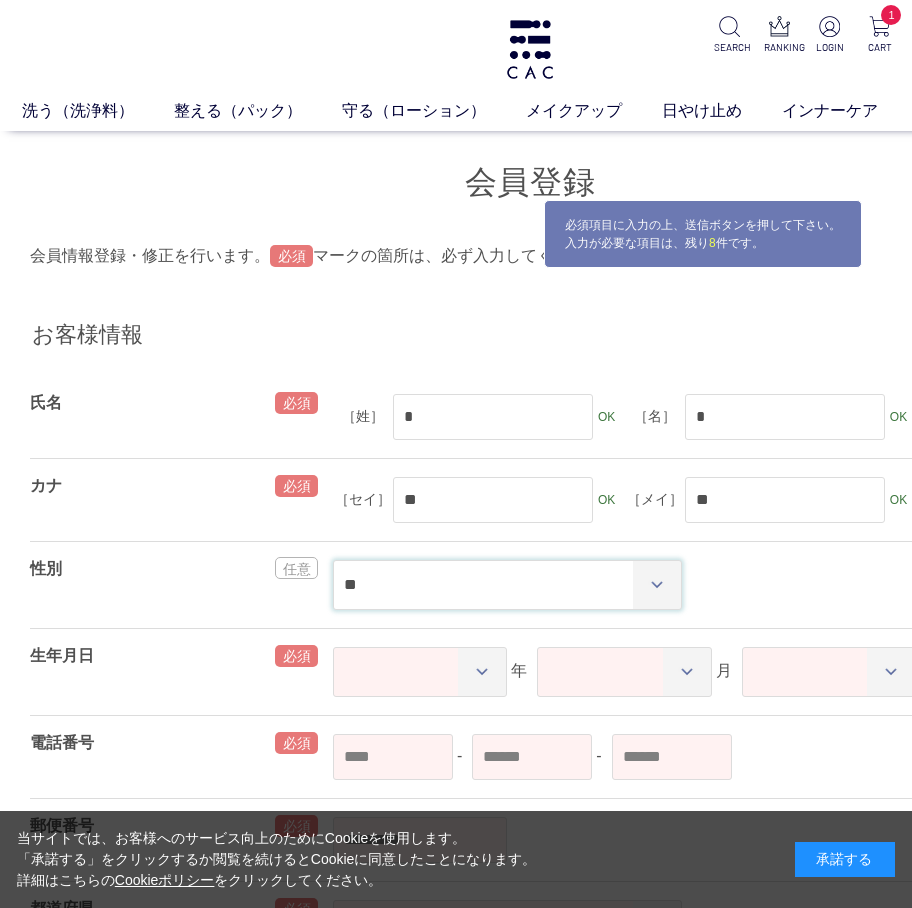 click on "** ** *****" at bounding box center [507, 585] 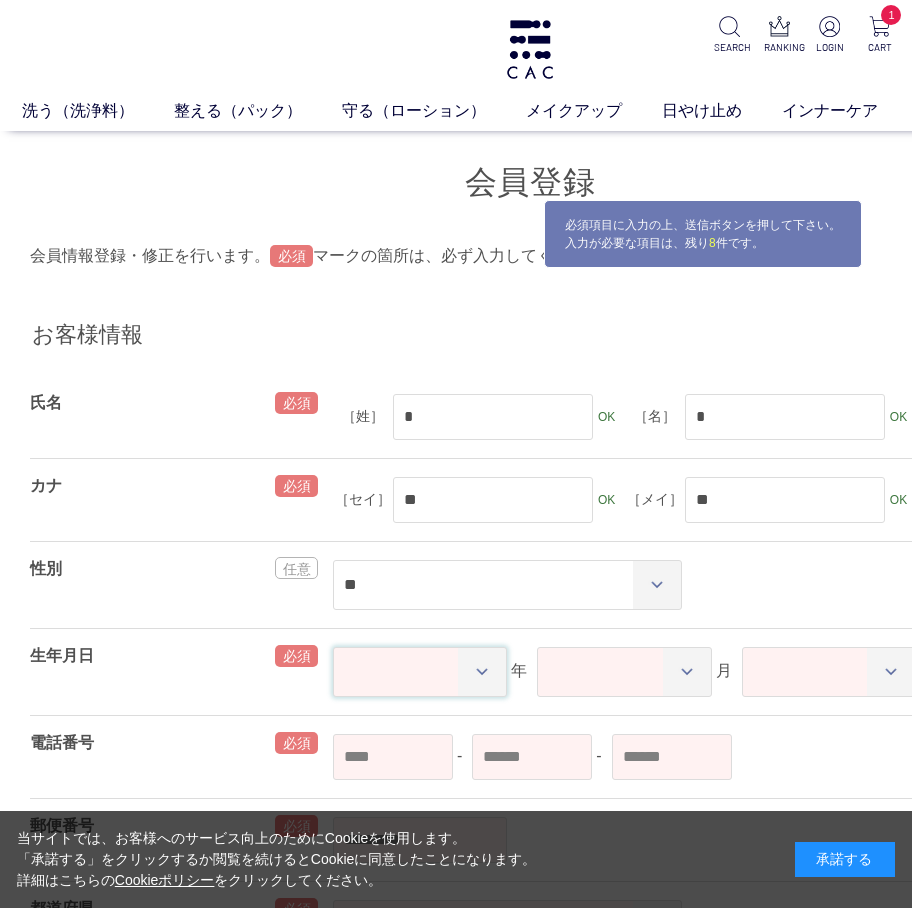 click on "**** **** **** **** **** **** **** **** **** **** **** **** **** **** **** **** **** **** **** **** **** **** **** **** **** **** **** **** **** **** **** **** **** **** **** **** **** **** **** **** **** **** **** **** **** **** **** **** **** **** **** **** **** **** **** **** **** **** **** **** **** **** **** **** **** **** **** **** **** **** **** **** **** **** **** **** **** **** **** **** **** **** **** **** **** **** **** **** **** **** **** **** **** **** **** **** **** **** **** **** **** **** **** **** **** **** **** **** **** **** **** **** **** **** ****" at bounding box center [420, 672] 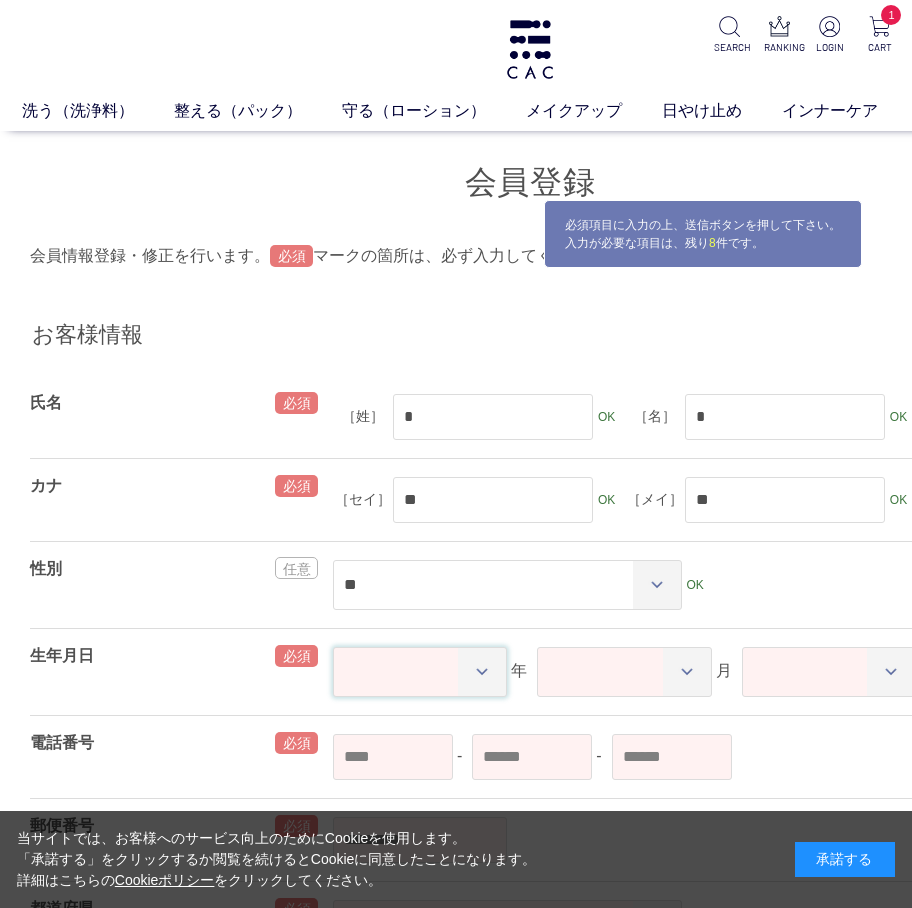 select on "****" 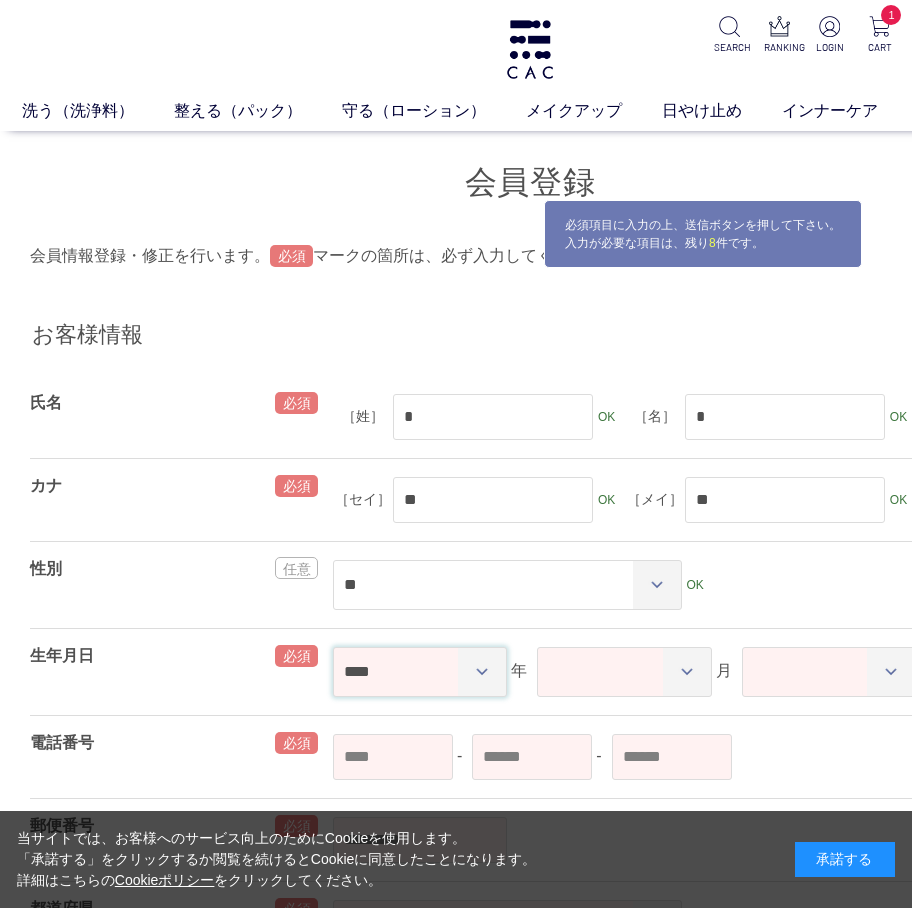 click on "**** **** **** **** **** **** **** **** **** **** **** **** **** **** **** **** **** **** **** **** **** **** **** **** **** **** **** **** **** **** **** **** **** **** **** **** **** **** **** **** **** **** **** **** **** **** **** **** **** **** **** **** **** **** **** **** **** **** **** **** **** **** **** **** **** **** **** **** **** **** **** **** **** **** **** **** **** **** **** **** **** **** **** **** **** **** **** **** **** **** **** **** **** **** **** **** **** **** **** **** **** **** **** **** **** **** **** **** **** **** **** **** **** **** ****" at bounding box center [420, 672] 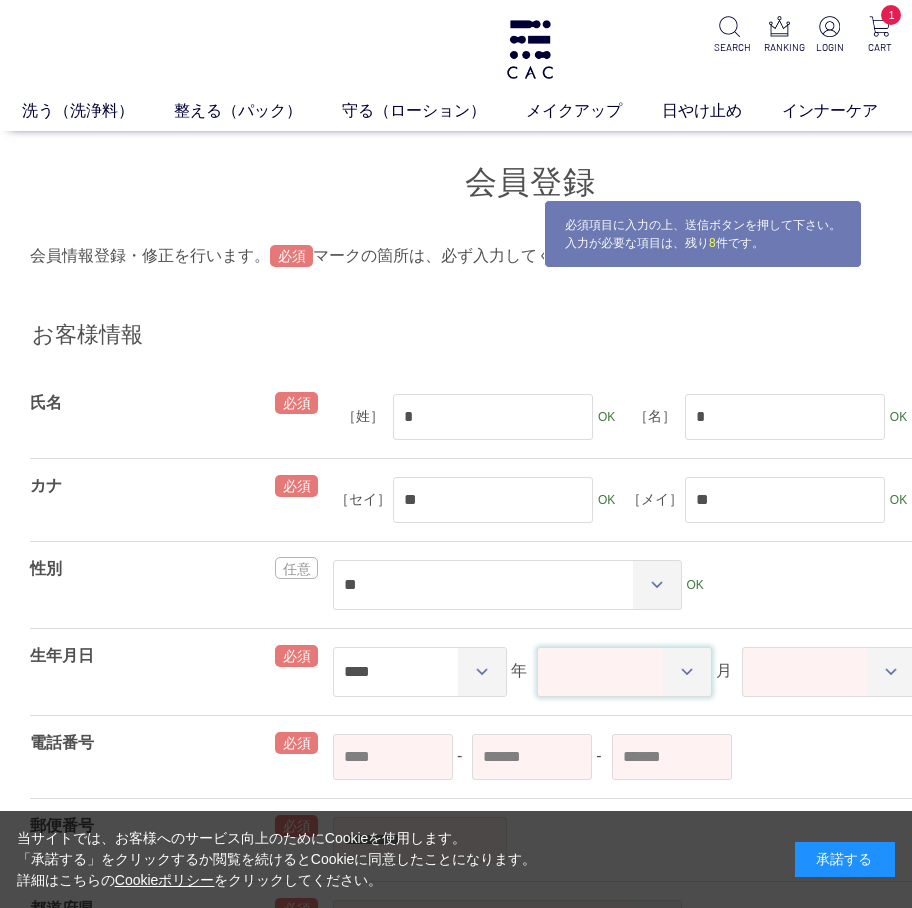click on "** ** ** ** ** ** ** ** ** ** ** **" at bounding box center (624, 672) 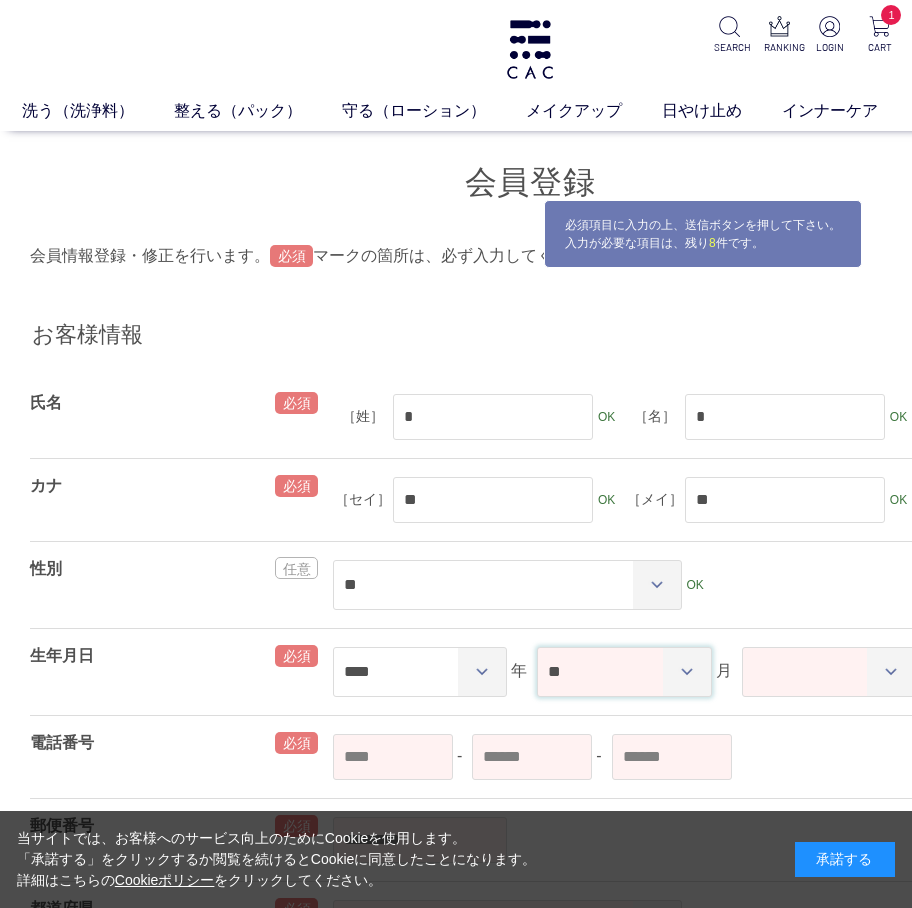 click on "** ** ** ** ** ** ** ** ** ** ** **" at bounding box center [624, 672] 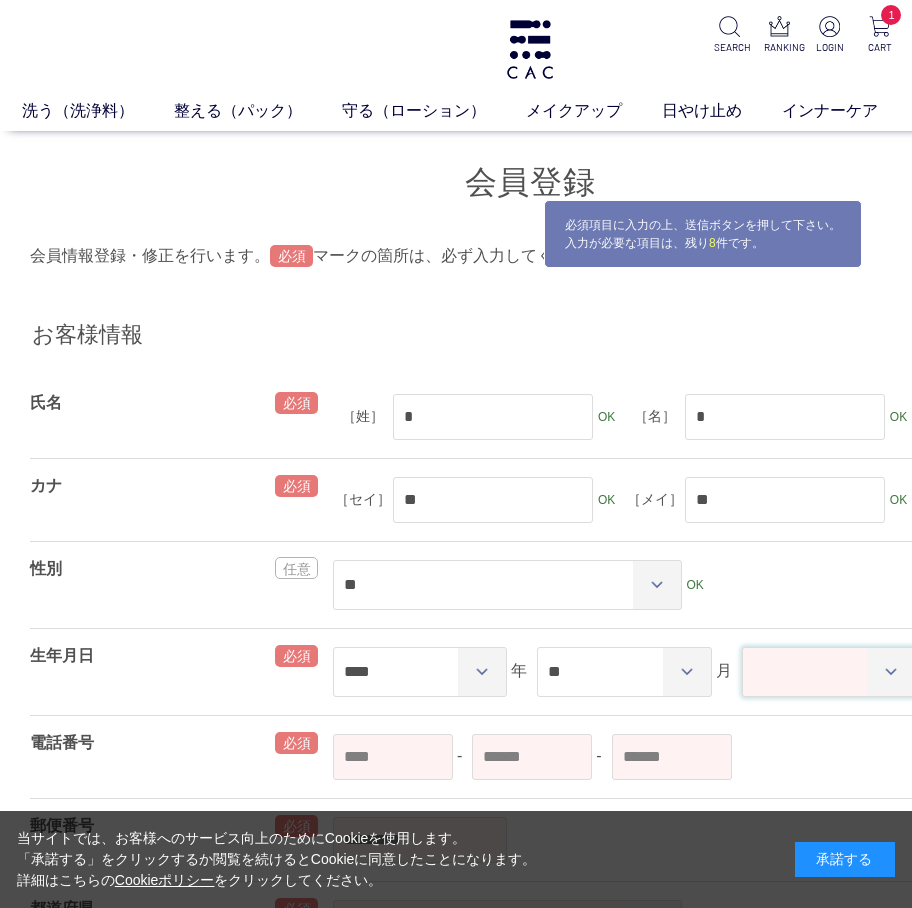 click on "** ** ** ** ** ** ** ** ** ** ** ** ** ** ** ** ** ** ** ** ** ** ** ** ** ** ** ** ** ** **" at bounding box center (829, 672) 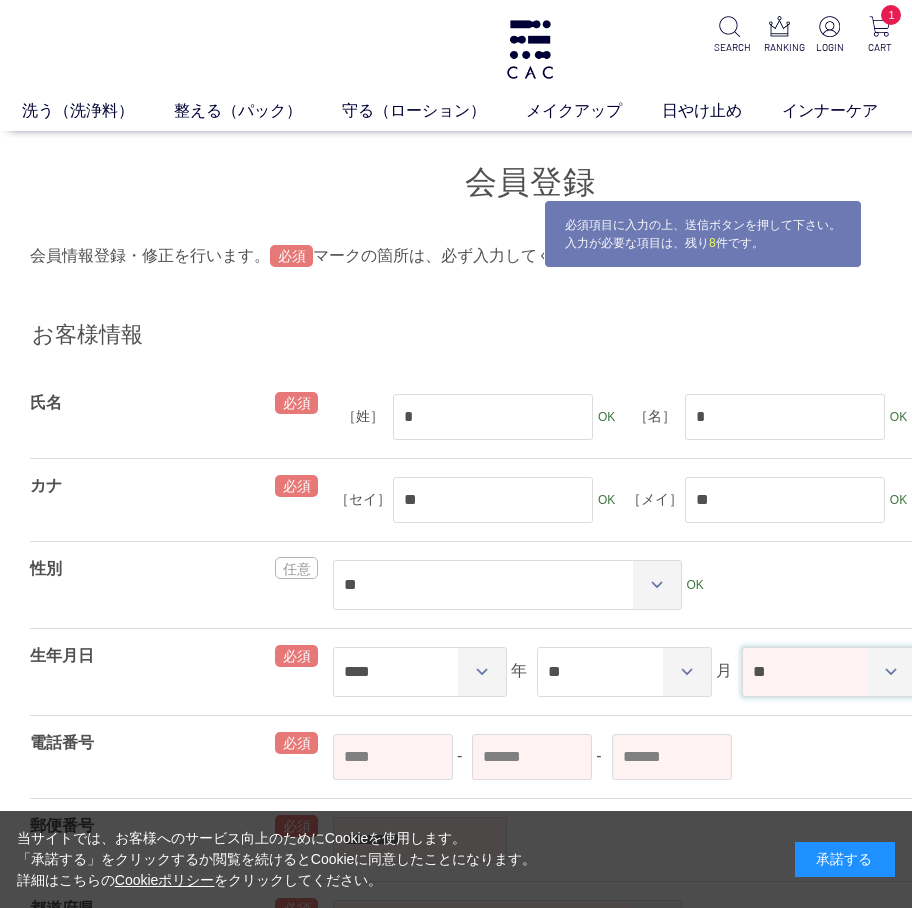 click on "** ** ** ** ** ** ** ** ** ** ** ** ** ** ** ** ** ** ** ** ** ** ** ** ** ** ** ** ** ** **" at bounding box center (829, 672) 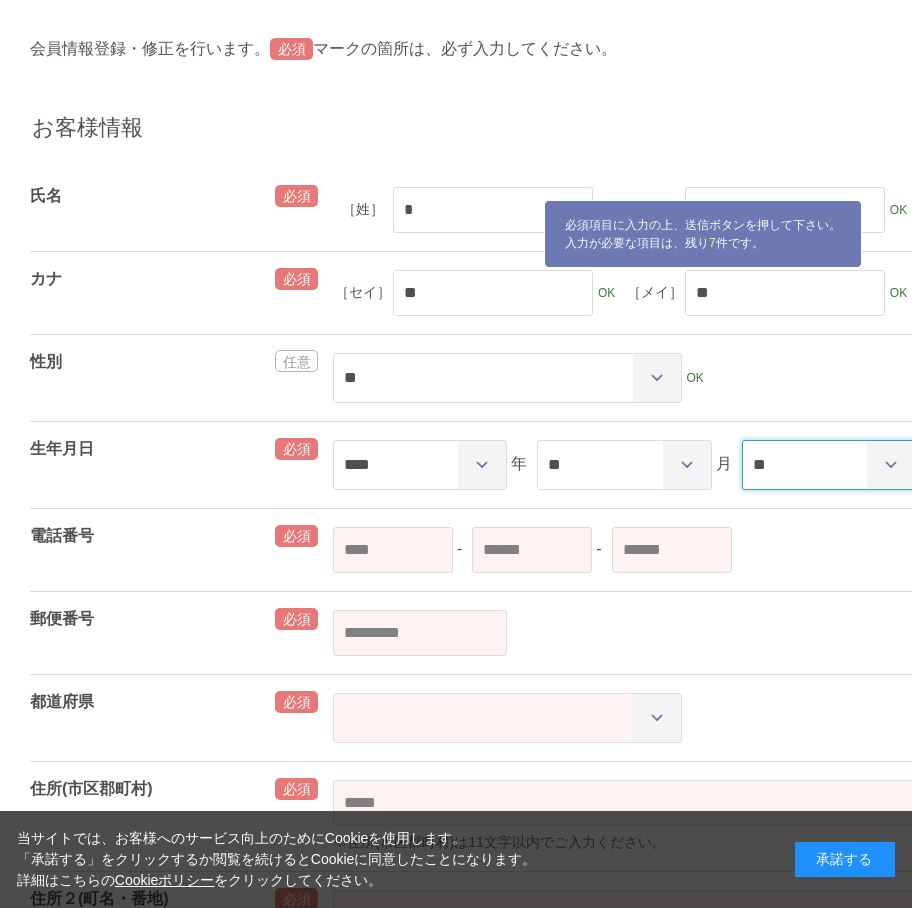 scroll, scrollTop: 267, scrollLeft: 0, axis: vertical 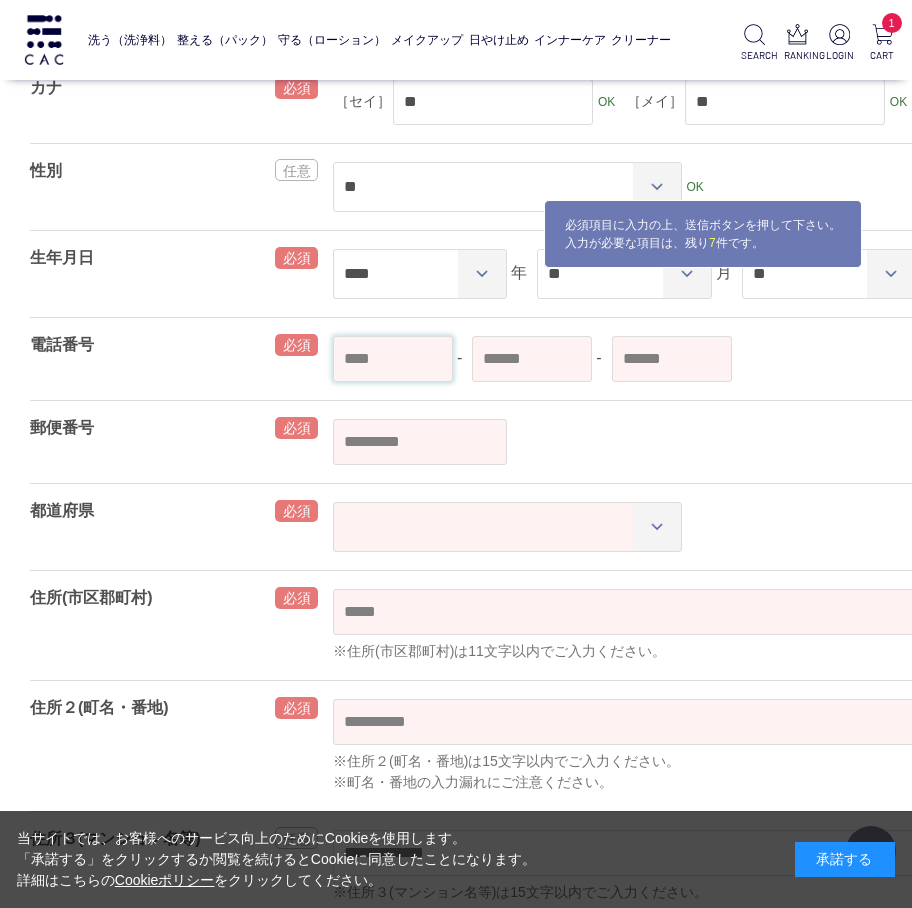 click at bounding box center [393, 359] 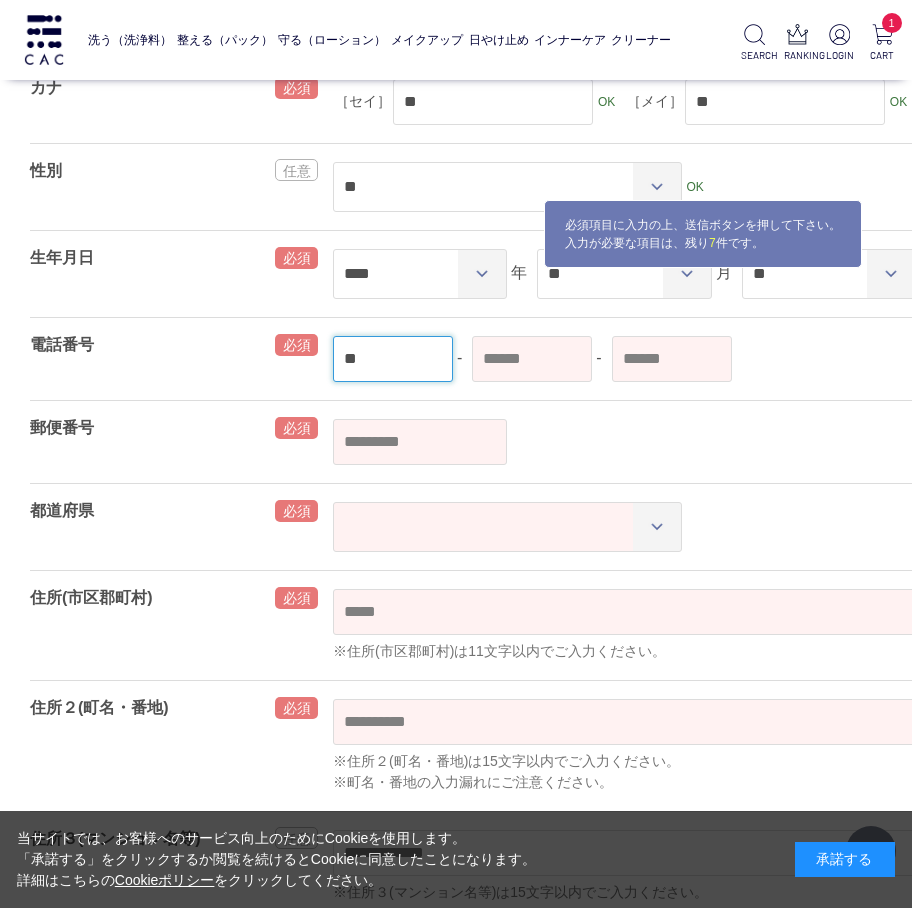 type on "**" 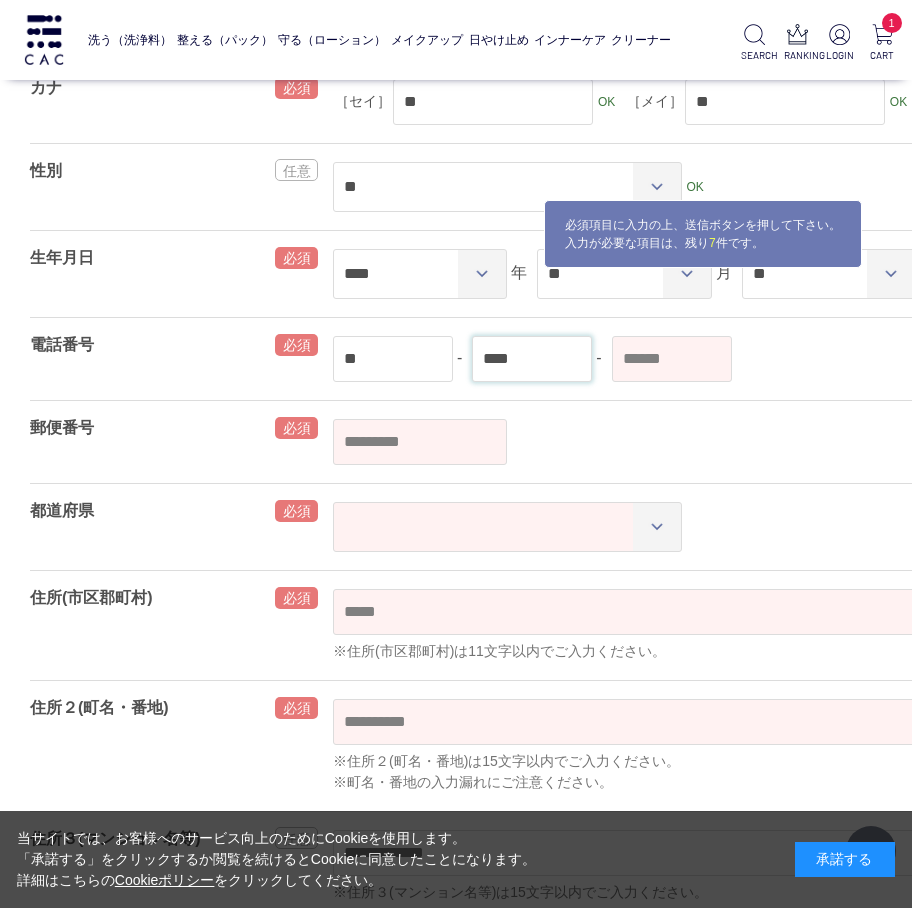 type on "****" 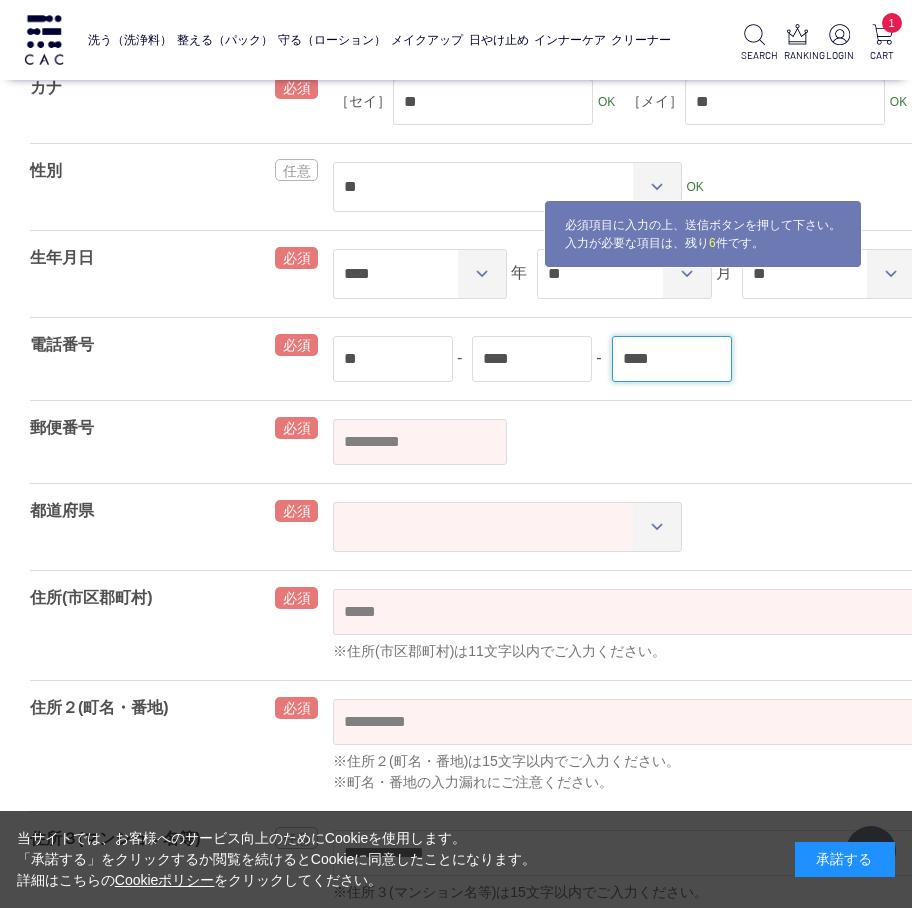 type on "****" 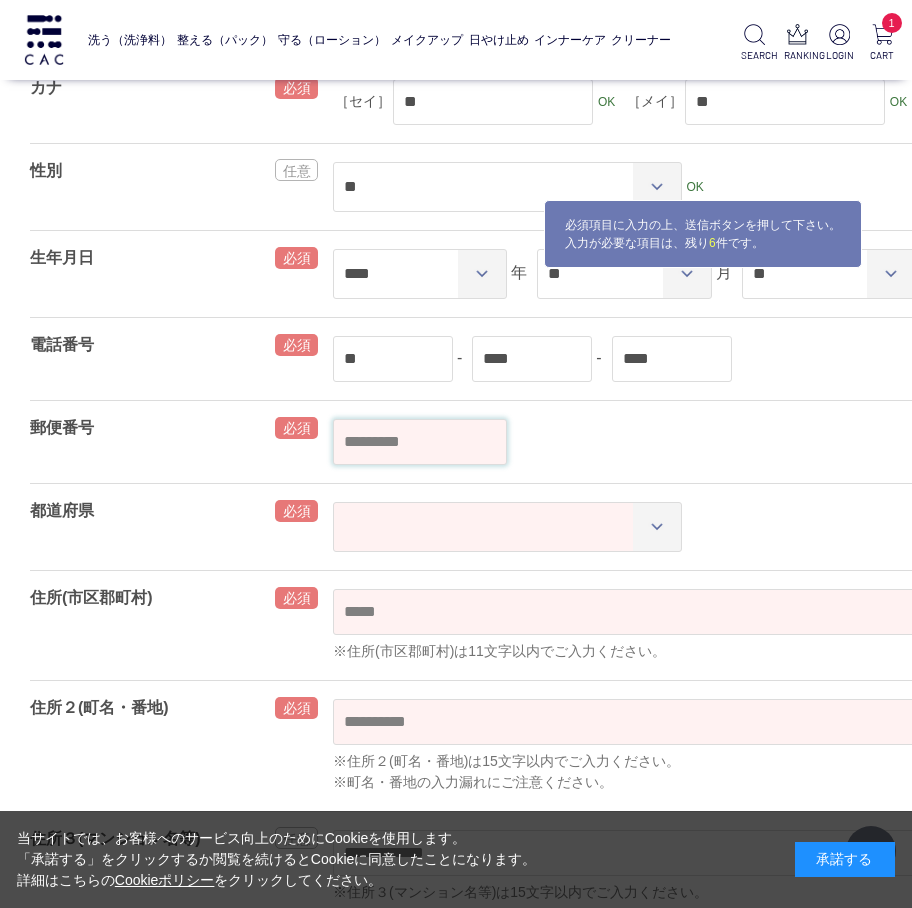 click at bounding box center [420, 442] 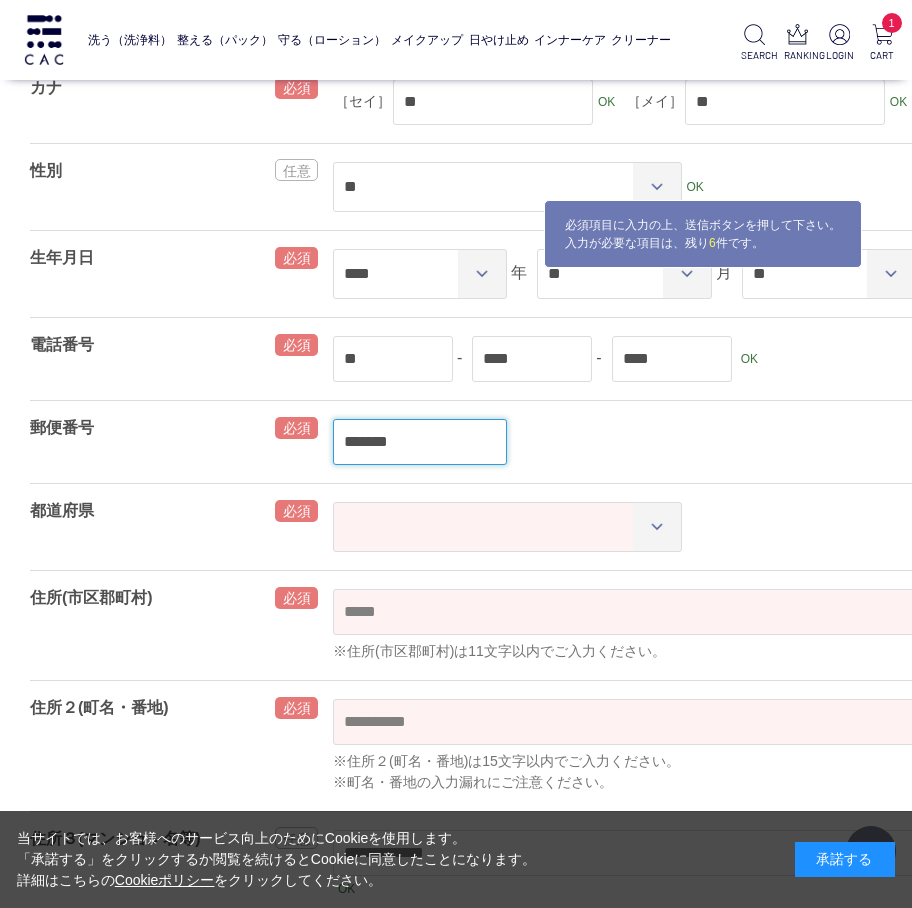type on "*******" 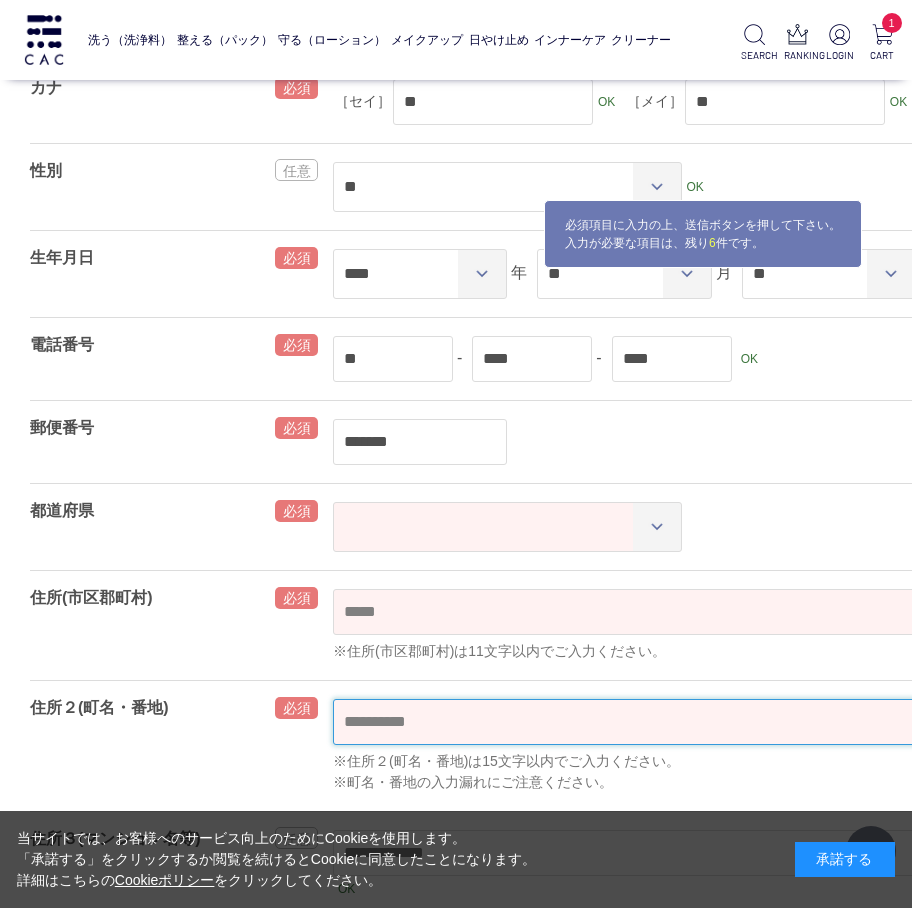 select 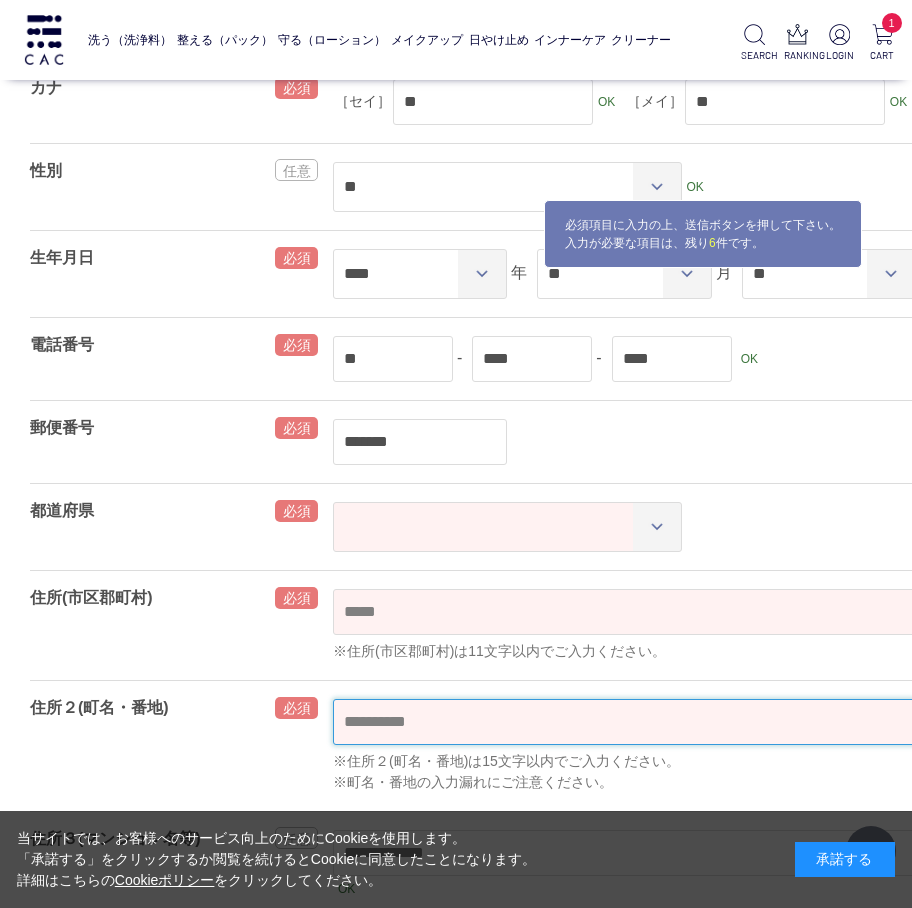 scroll, scrollTop: 267, scrollLeft: 118, axis: both 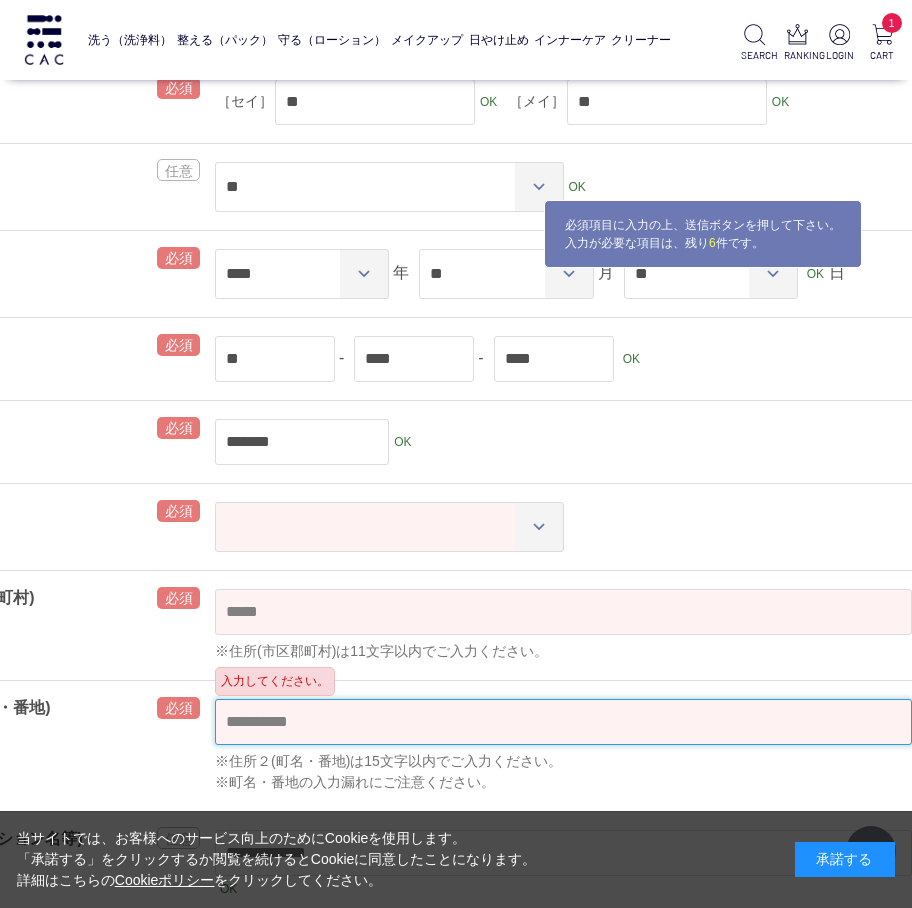 select on "***" 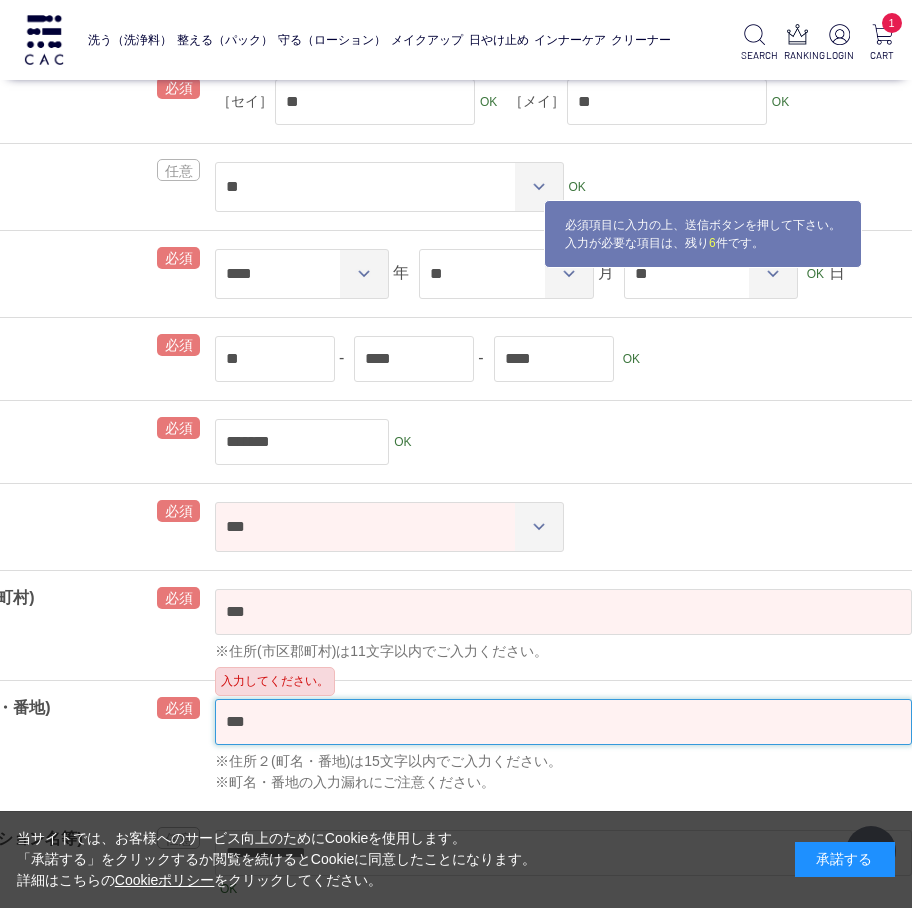 scroll, scrollTop: 533, scrollLeft: 118, axis: both 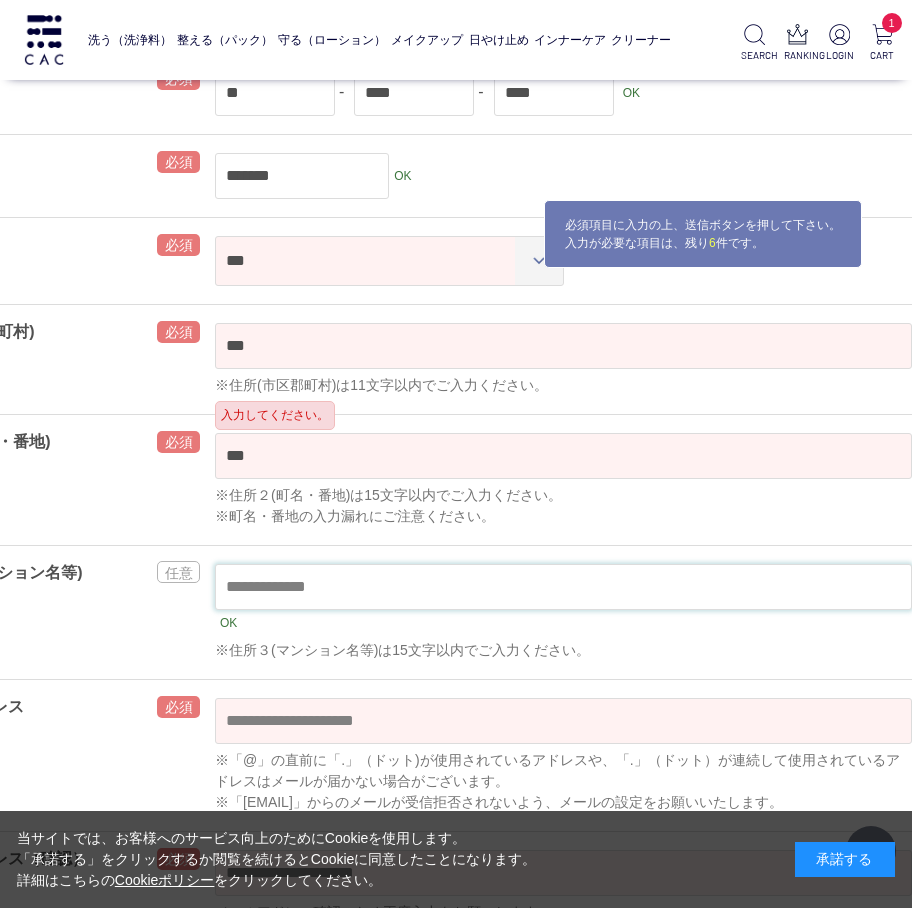 click at bounding box center (563, 587) 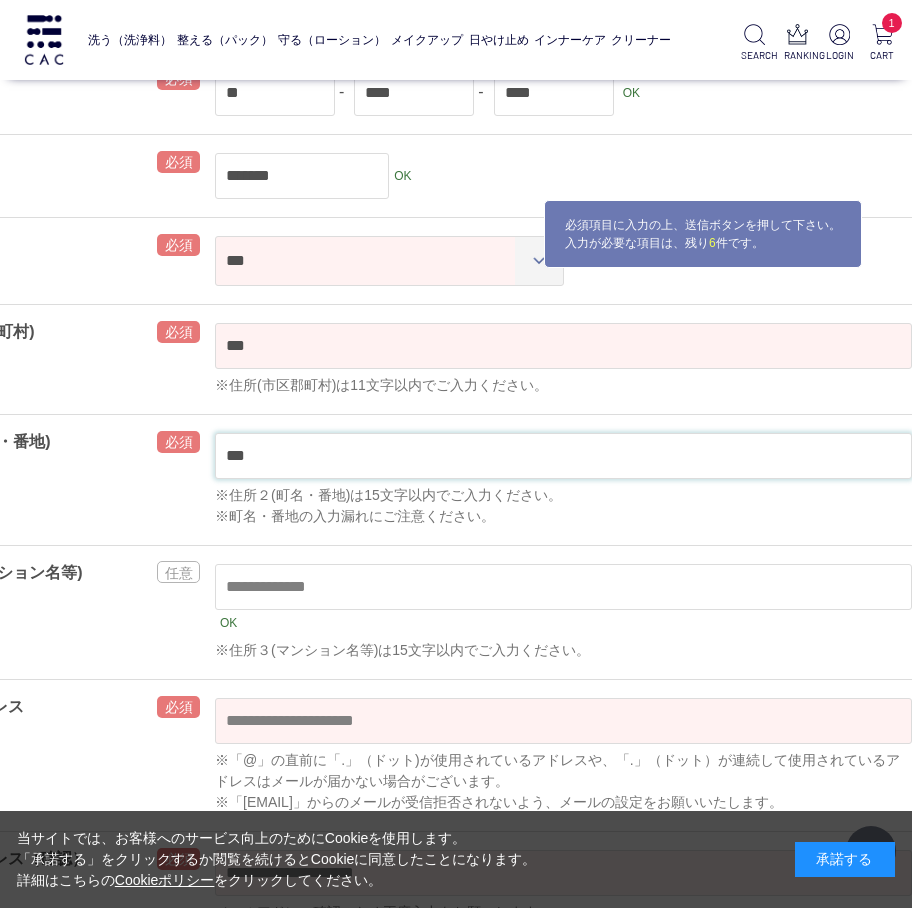 click on "***" at bounding box center (563, 456) 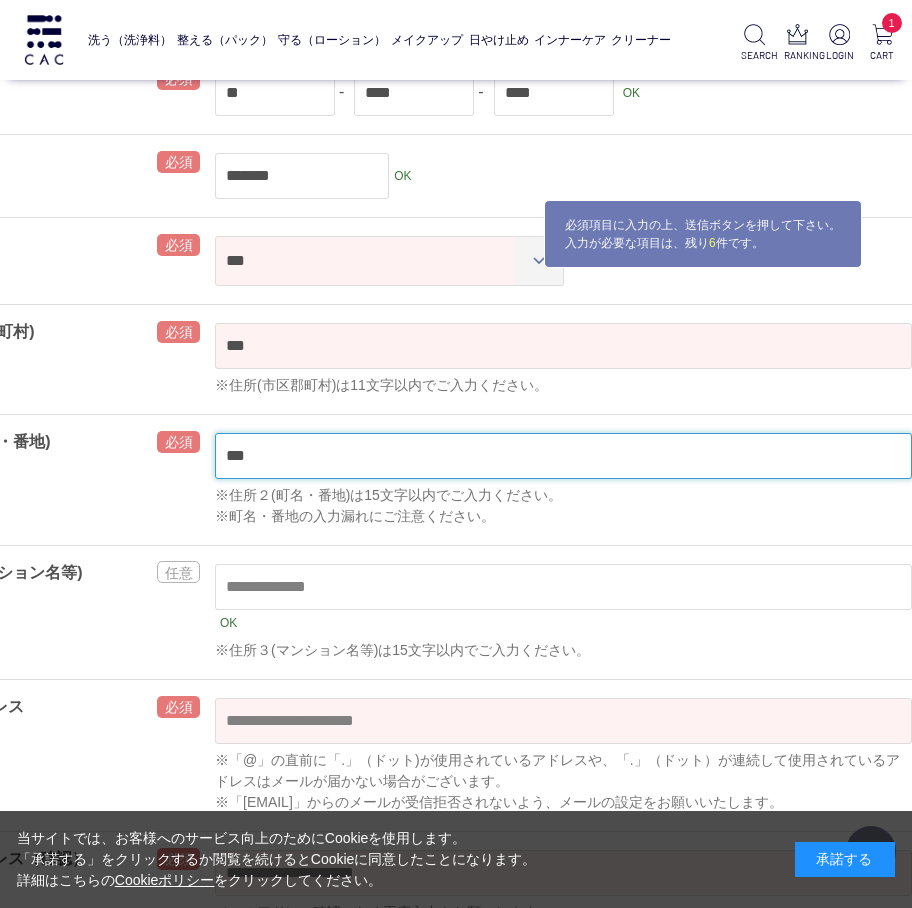 paste on "**********" 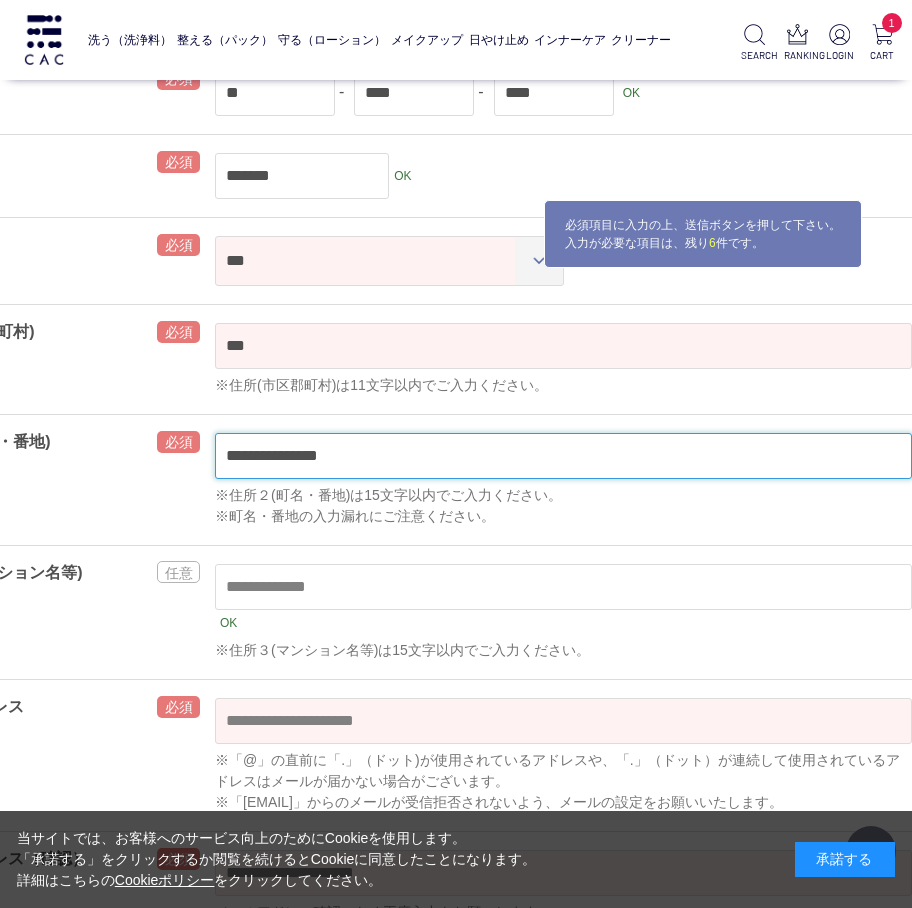 type on "***" 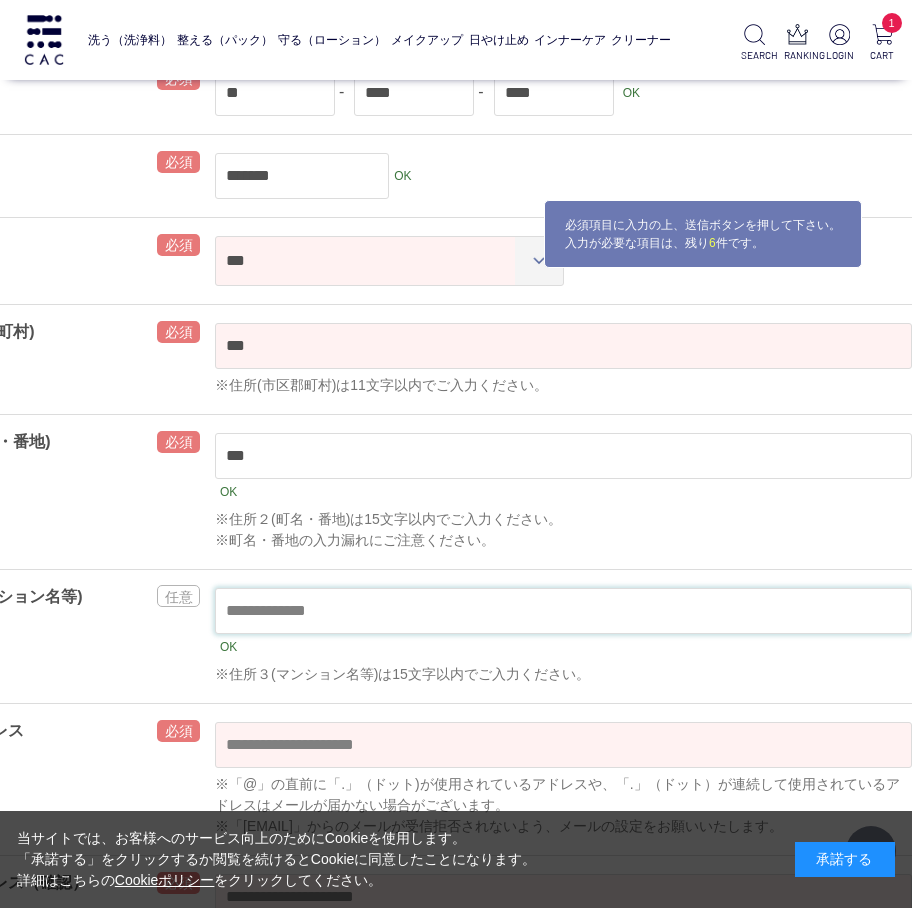 click on "OK
※住所３(マンション名等)は15文字以内でご入力ください。" at bounding box center [563, 636] 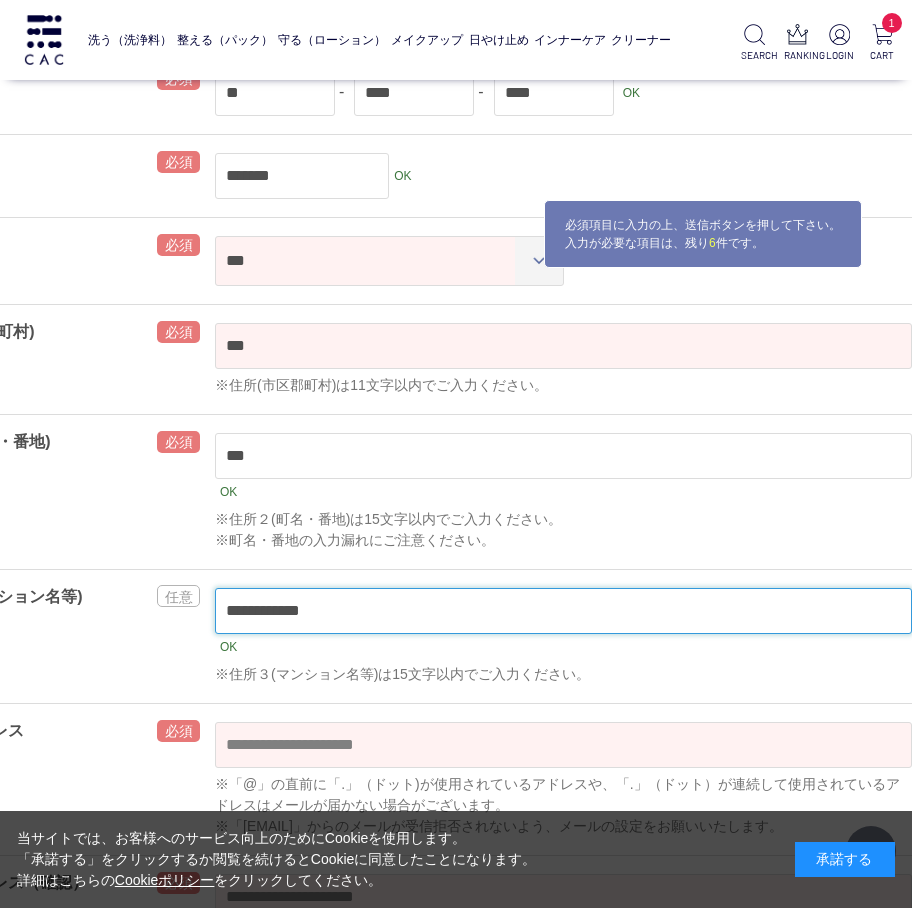 scroll, scrollTop: 800, scrollLeft: 118, axis: both 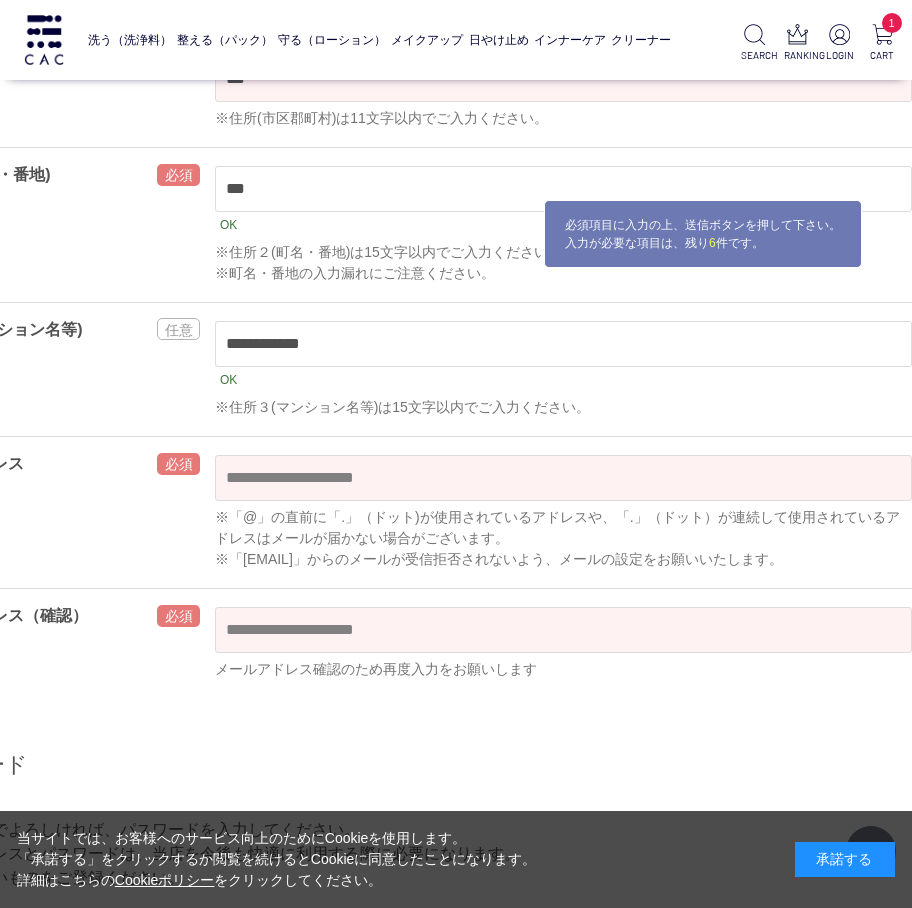 type on "**********" 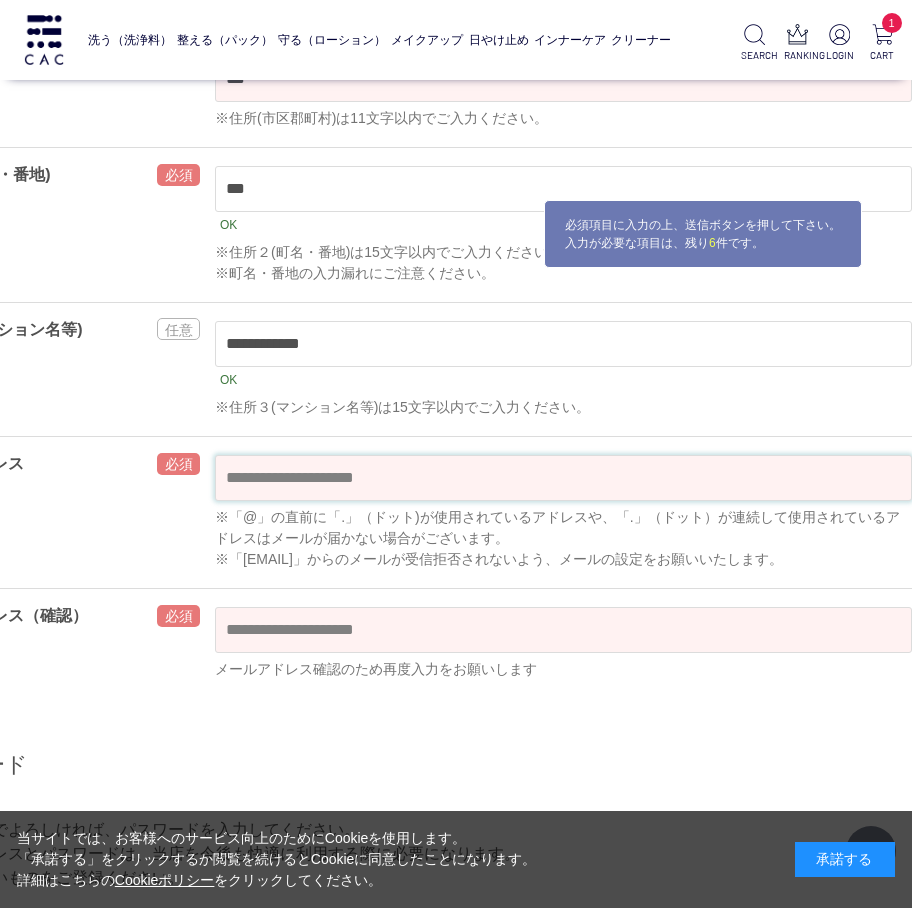 click at bounding box center [563, 478] 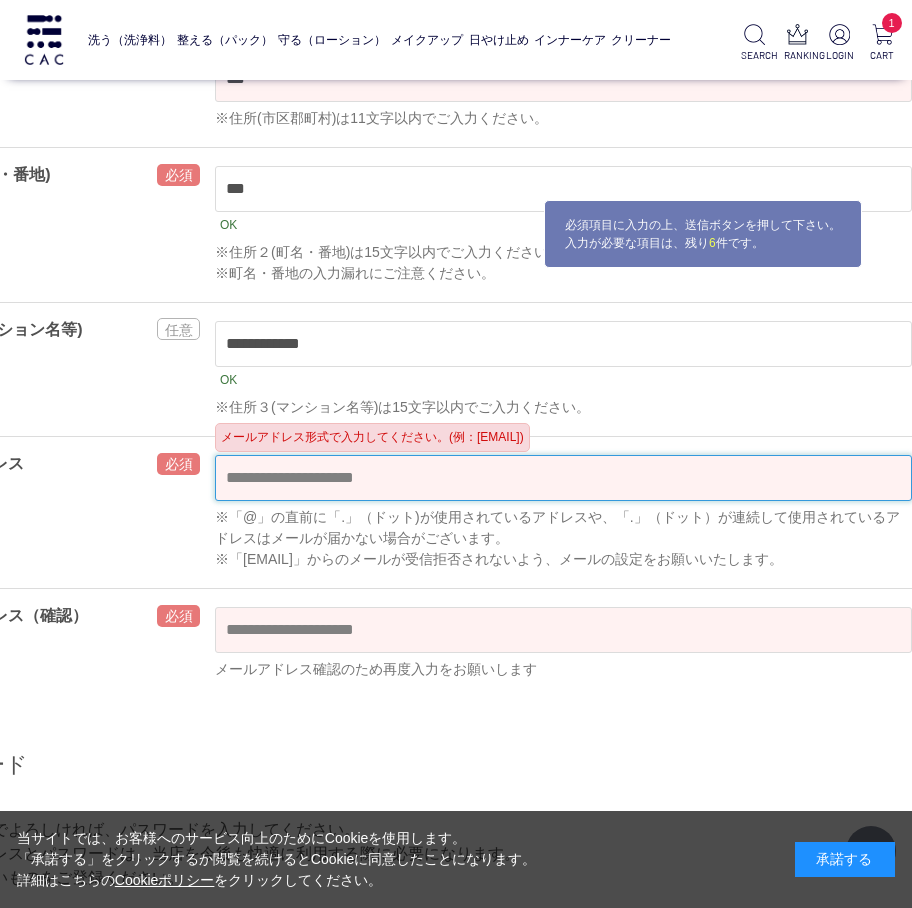 paste on "**********" 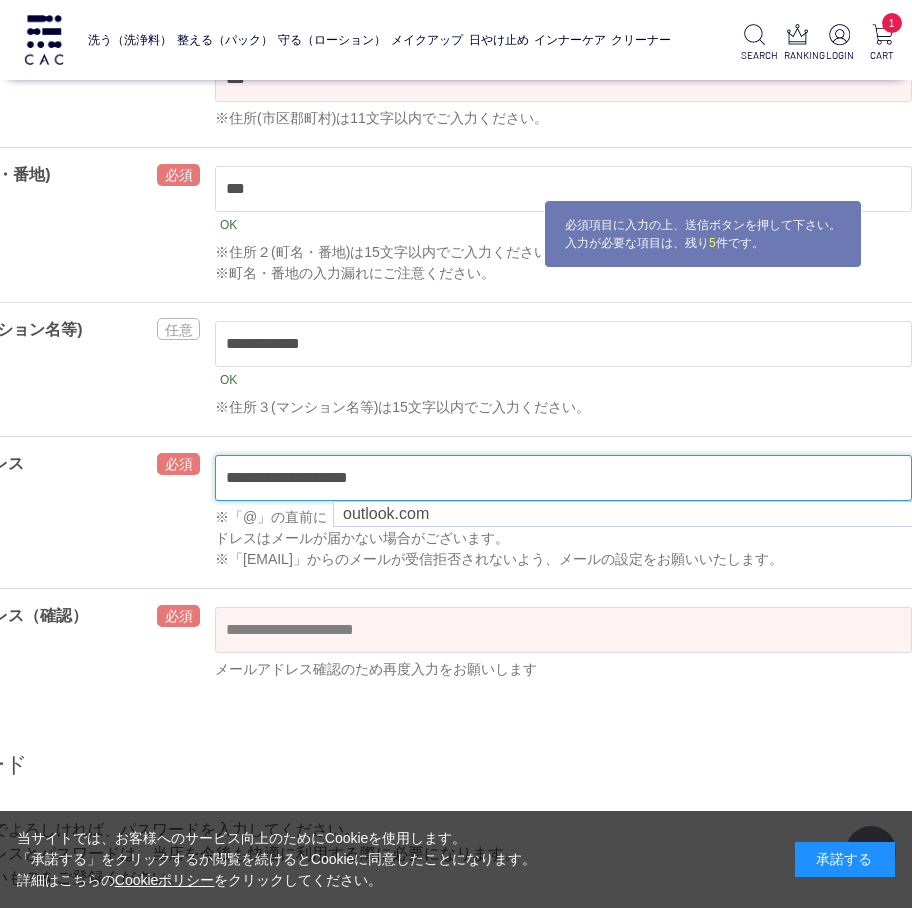 type on "**********" 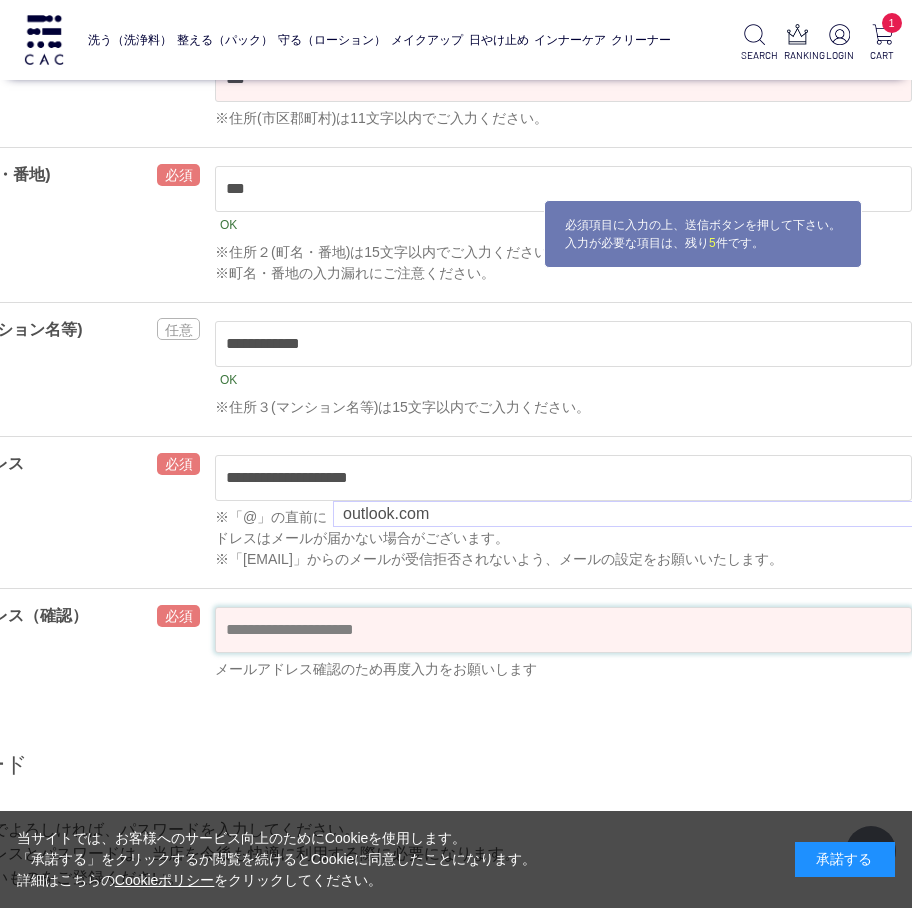 click at bounding box center (563, 630) 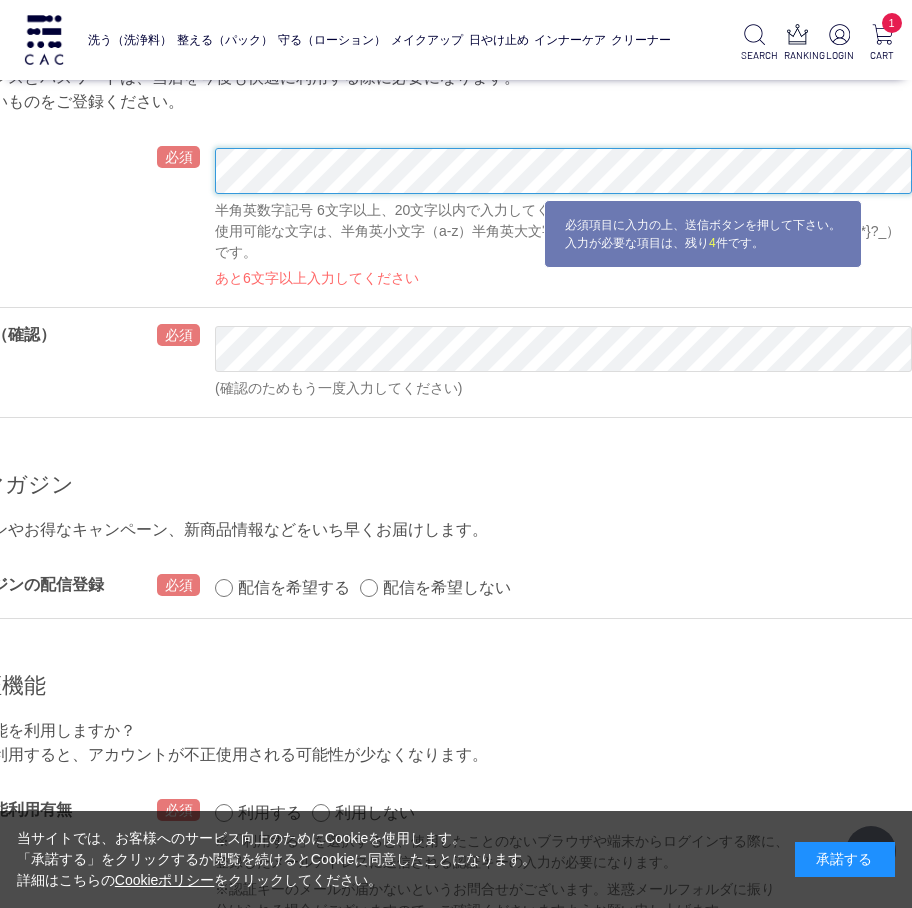 type on "**********" 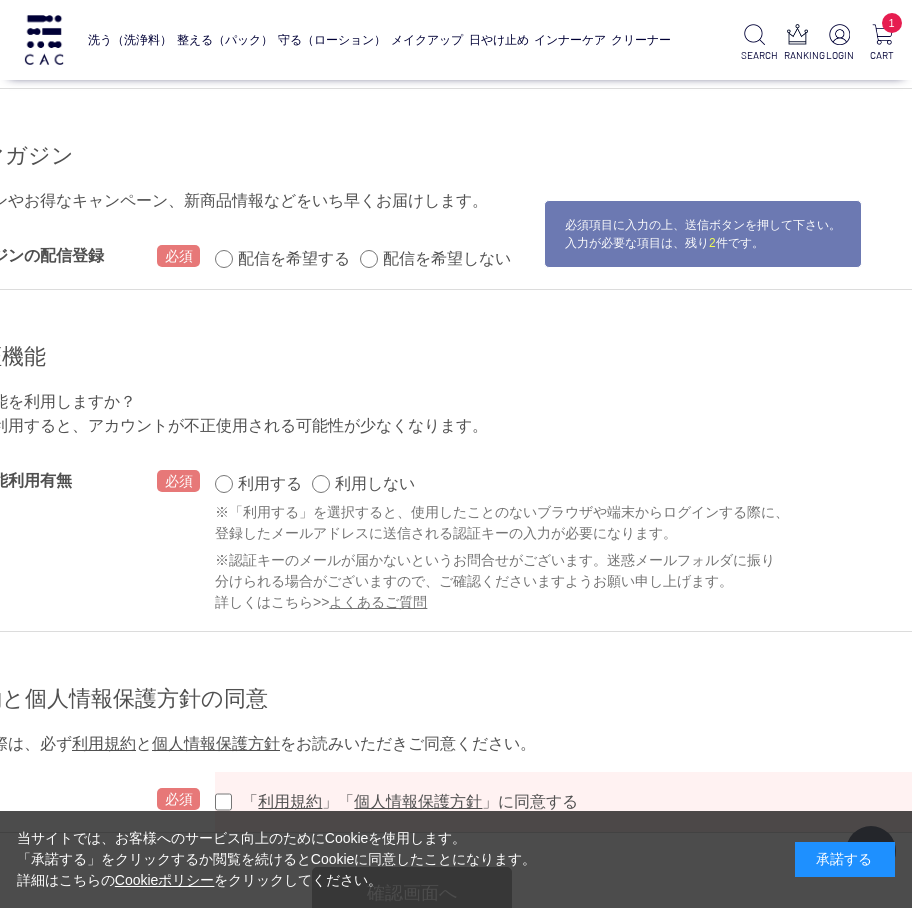 scroll, scrollTop: 2157, scrollLeft: 118, axis: both 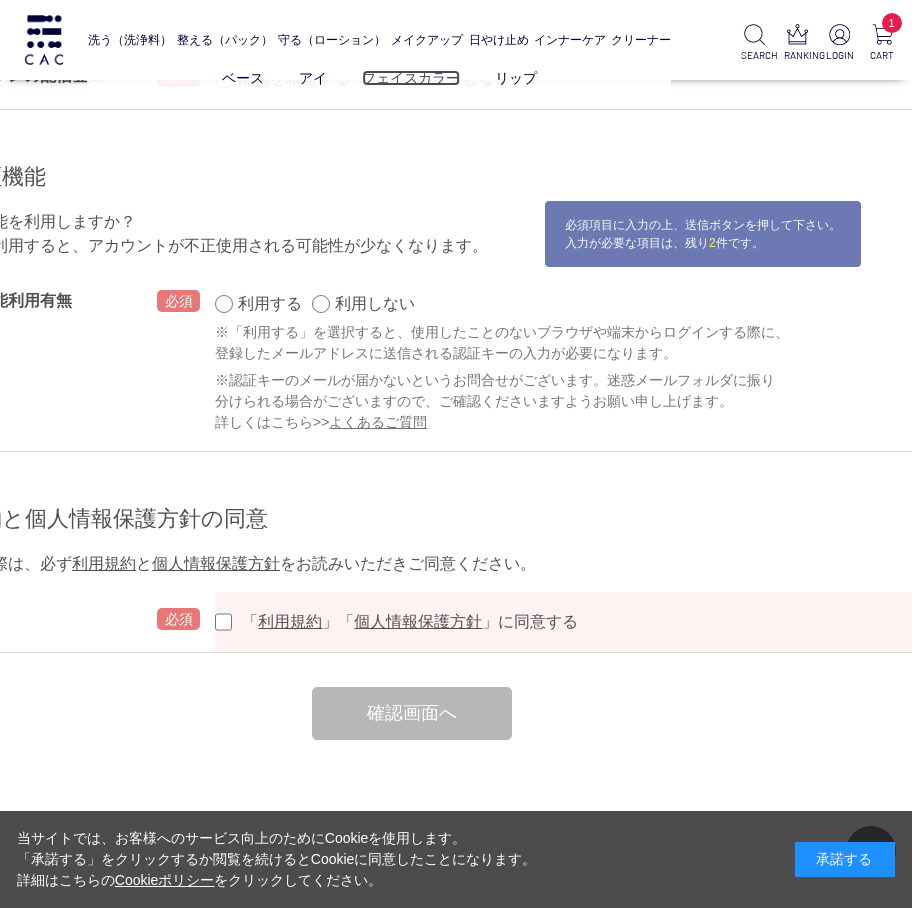 click on "フェイスカラー" at bounding box center [411, 78] 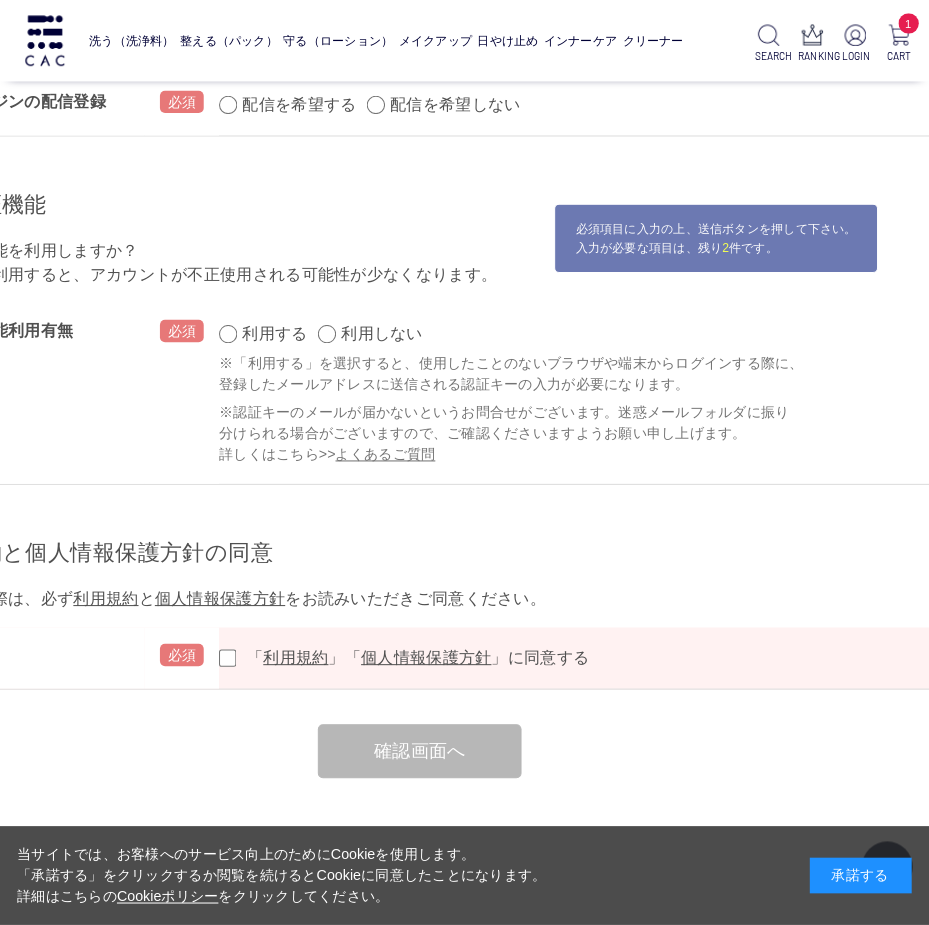 scroll, scrollTop: 2181, scrollLeft: 118, axis: both 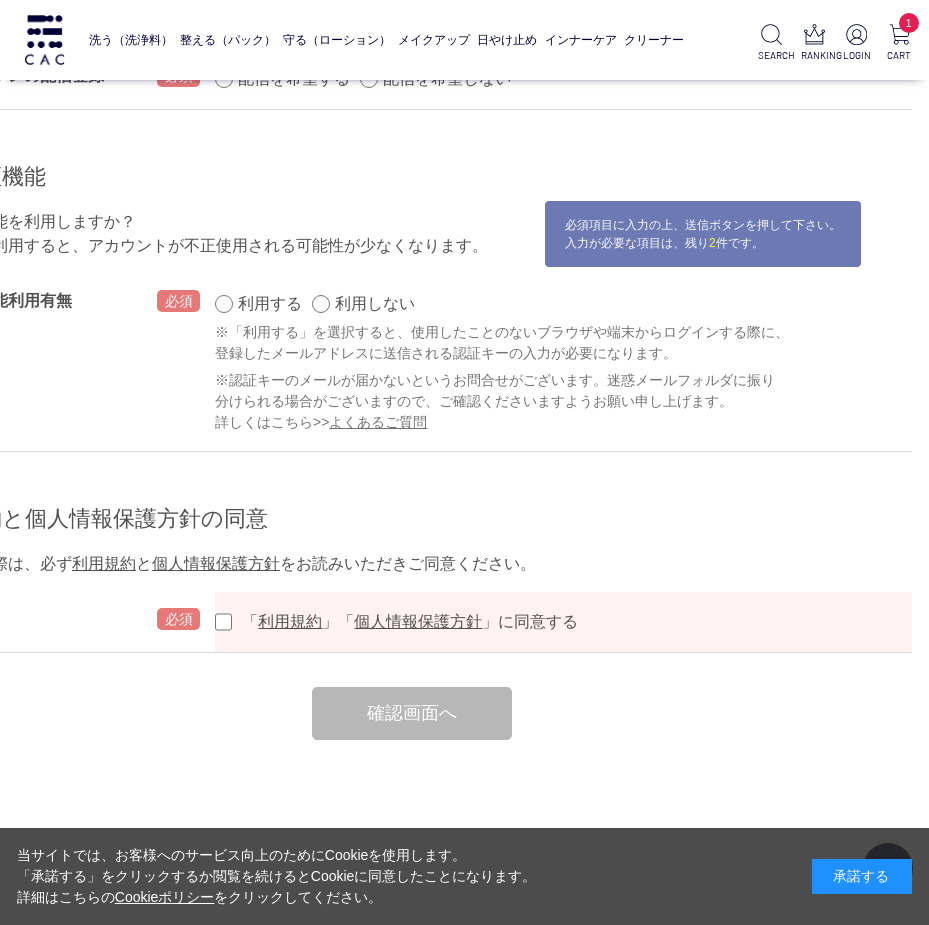 click on "会員情報登録・修正を行います。 マークの箇所は、必ず入力してください。
お客様情報
氏名
［姓］ * OK
［名］ * OK
カナ
［セイ］ ** OK
［メイ］ ** OK
性別
** ** ***** OK
生年月日
**** **** **** **** **** **** **** **** **** **** **** **** **** **** **** **** **** **** **** **** **** **** **** **** **** ****" at bounding box center (412, -664) 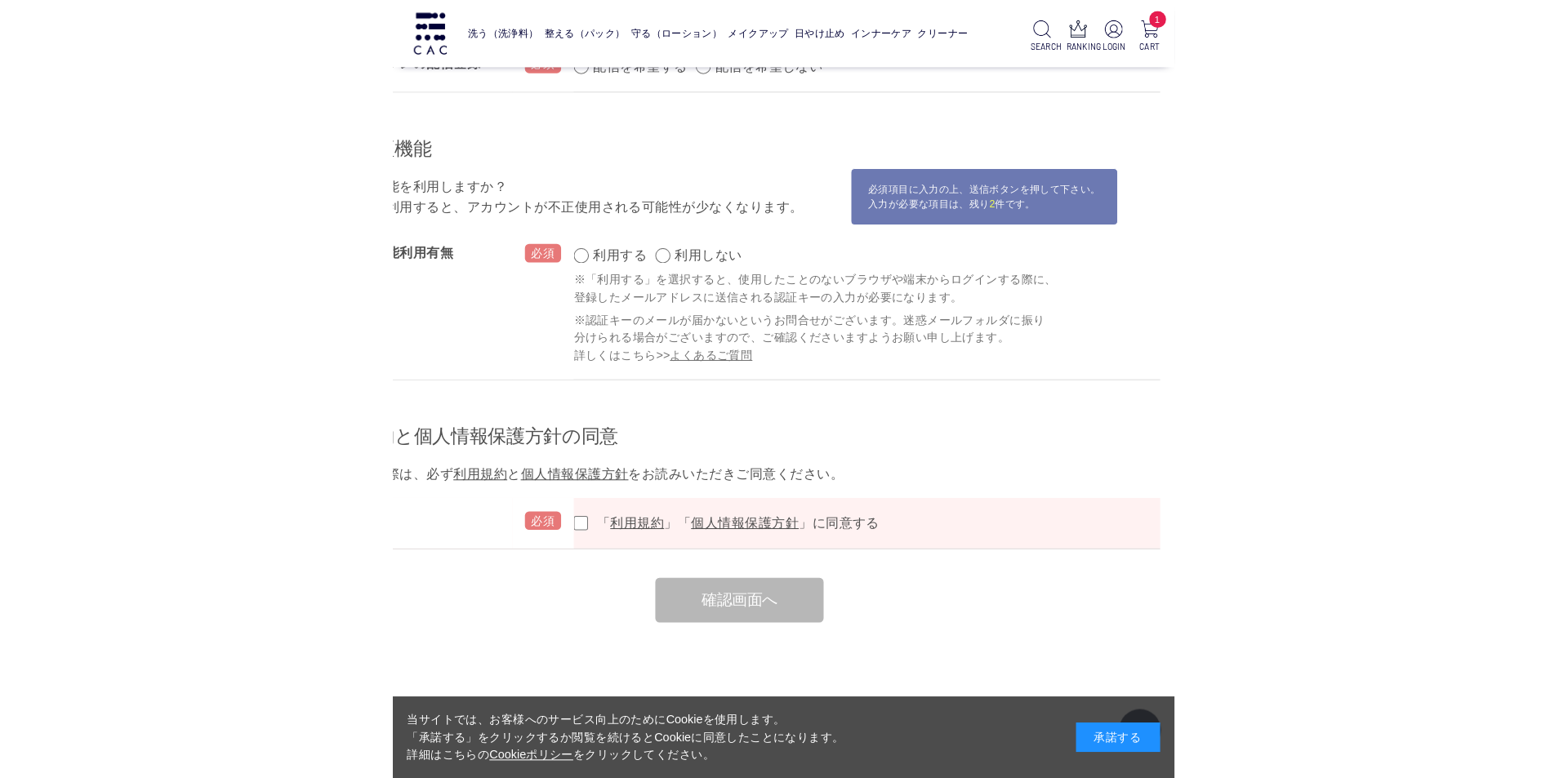 scroll, scrollTop: 1781, scrollLeft: 0, axis: vertical 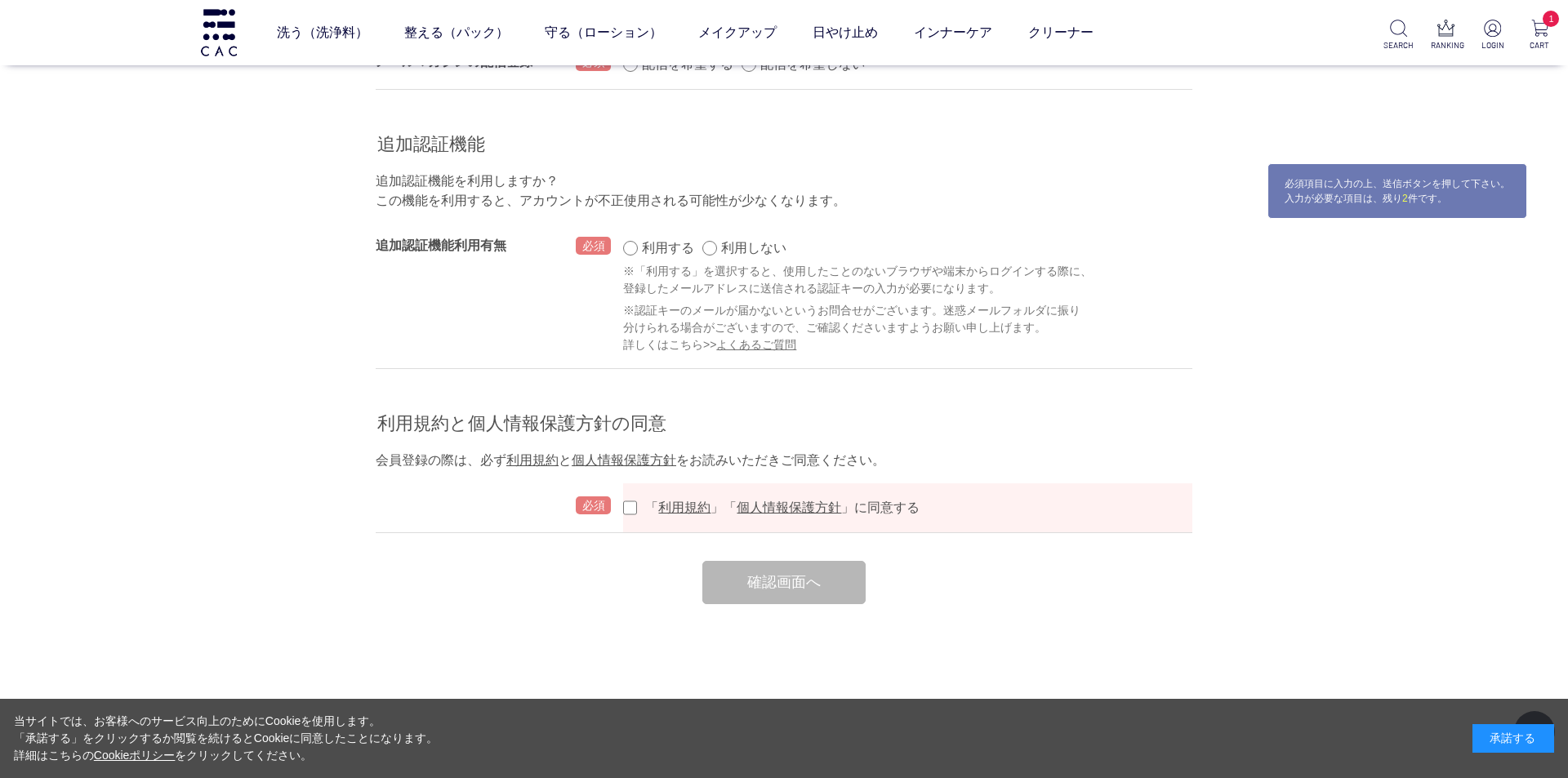click on "追加認証機能" at bounding box center (784, 146) 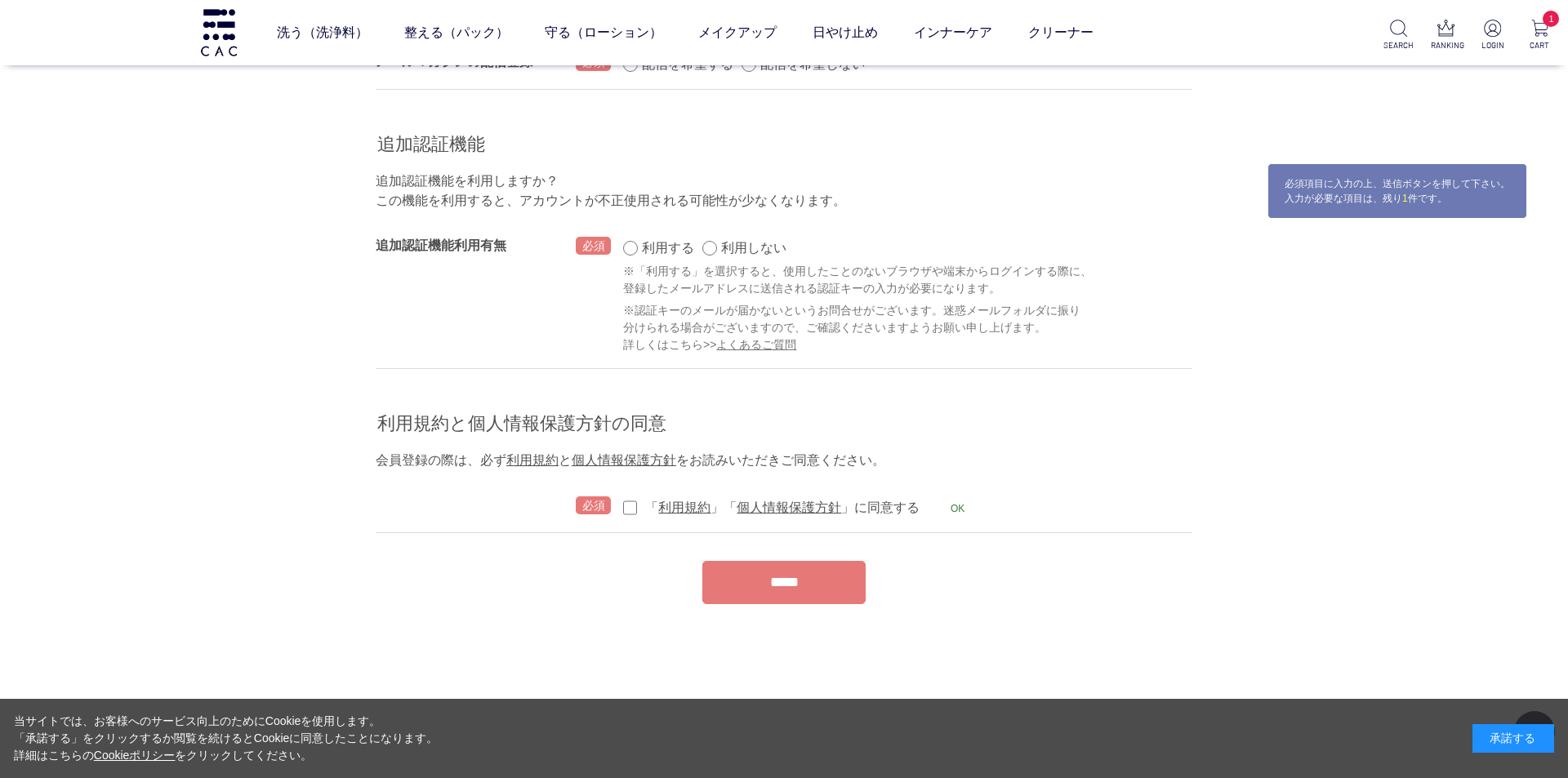 click on "利用する" at bounding box center (668, 247) 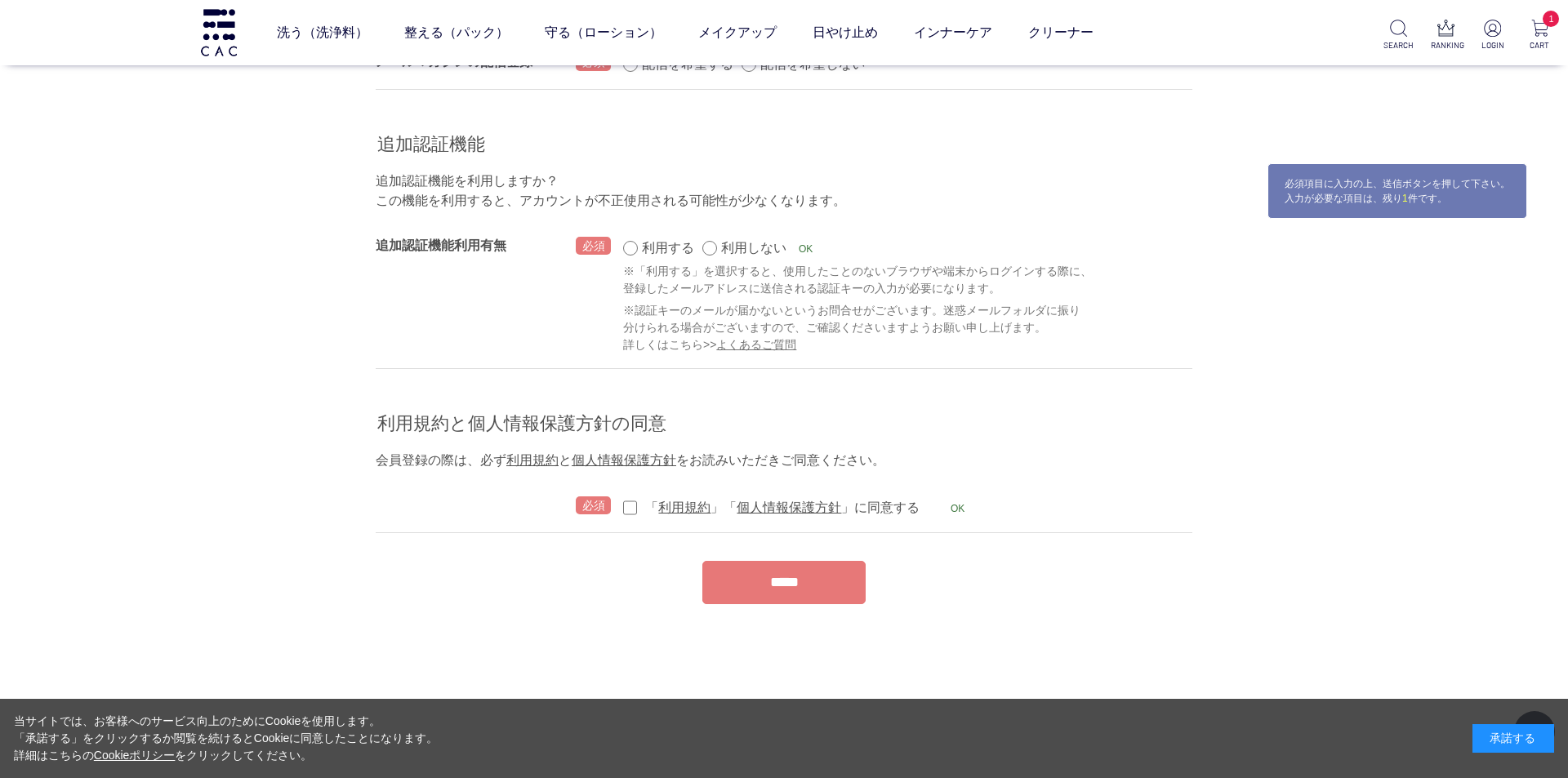 click on "利用しない" at bounding box center (754, 247) 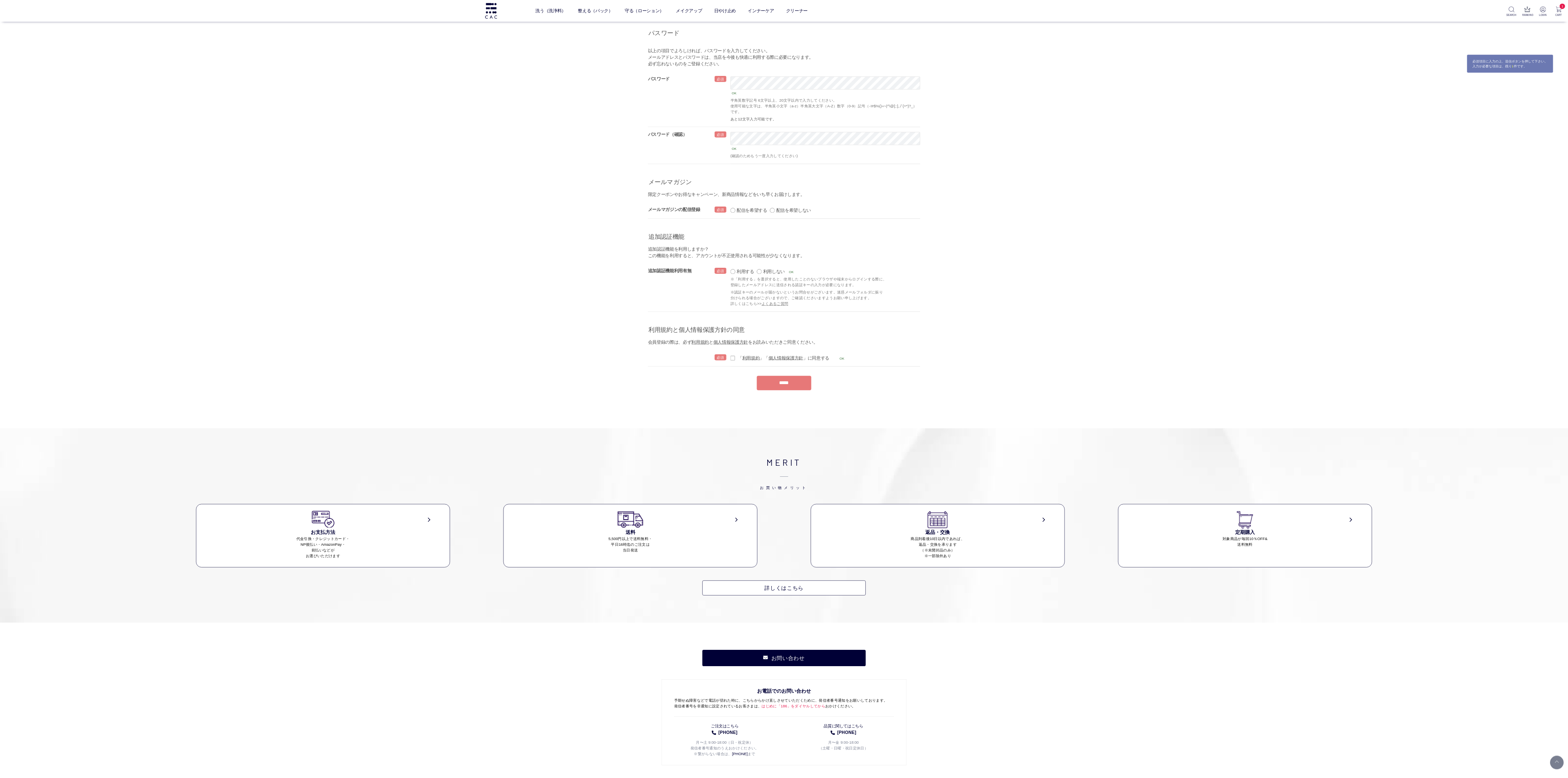 scroll, scrollTop: 608, scrollLeft: 0, axis: vertical 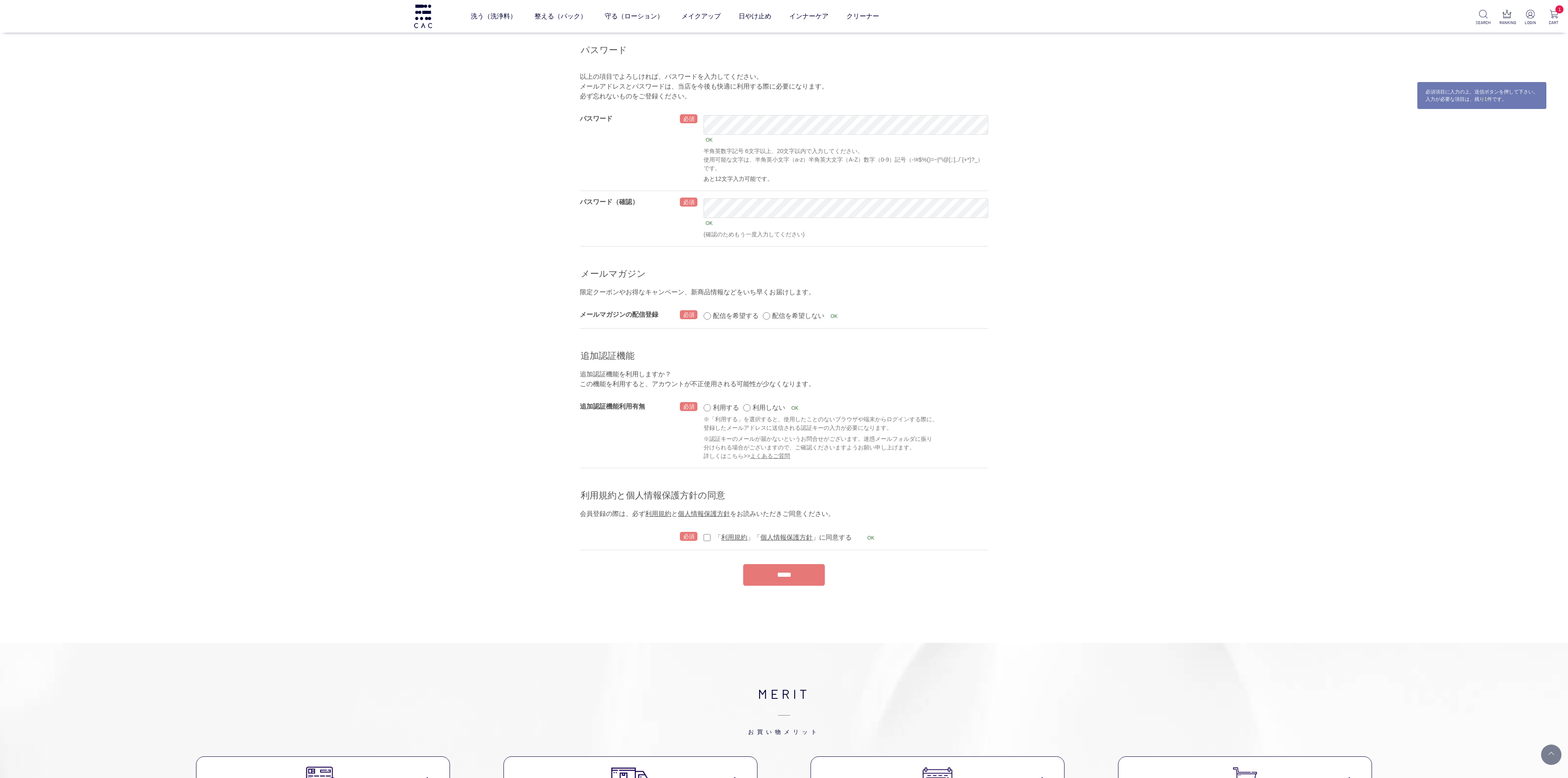 click on "*****" at bounding box center [784, 575] 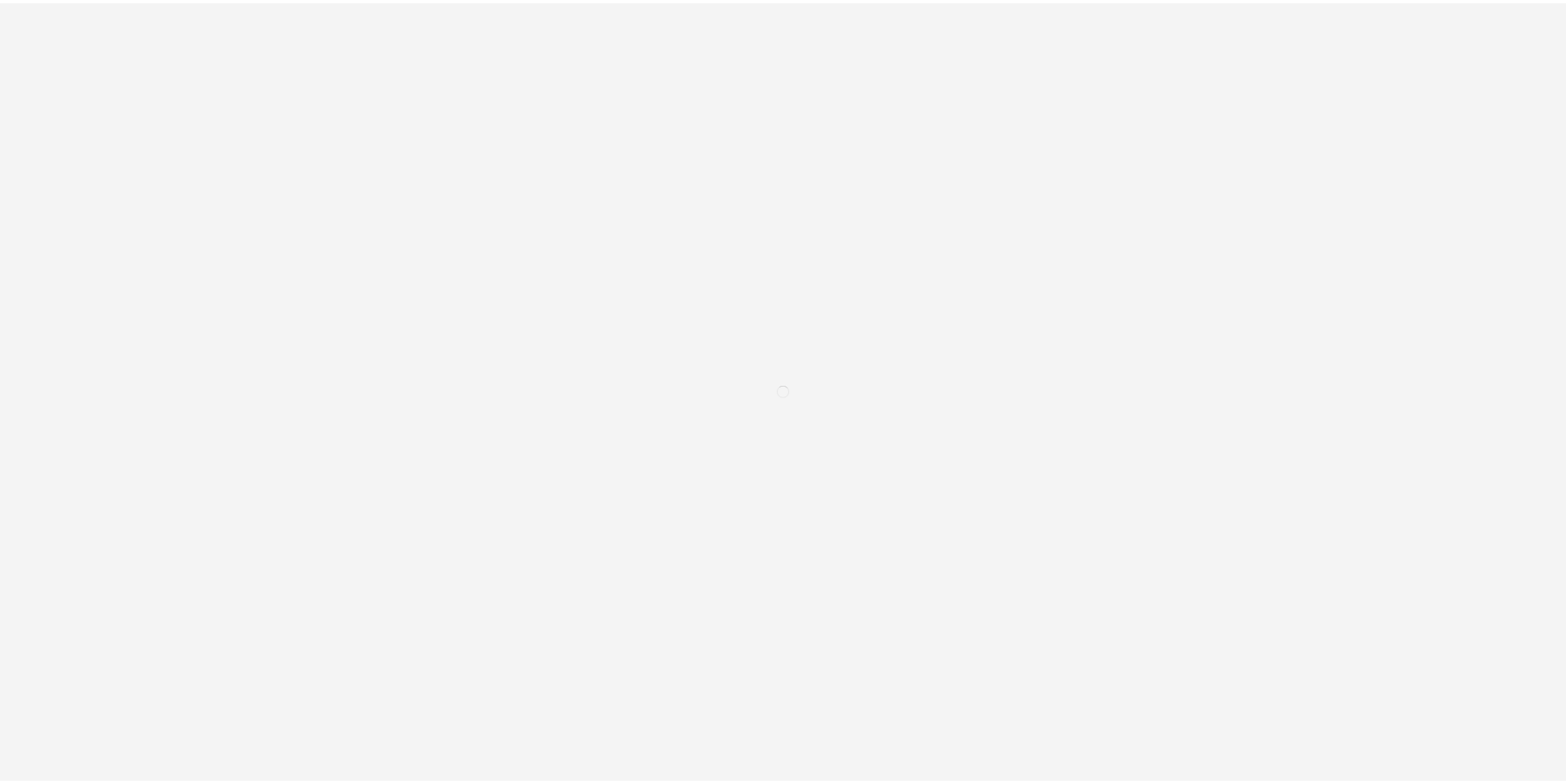 scroll, scrollTop: 0, scrollLeft: 0, axis: both 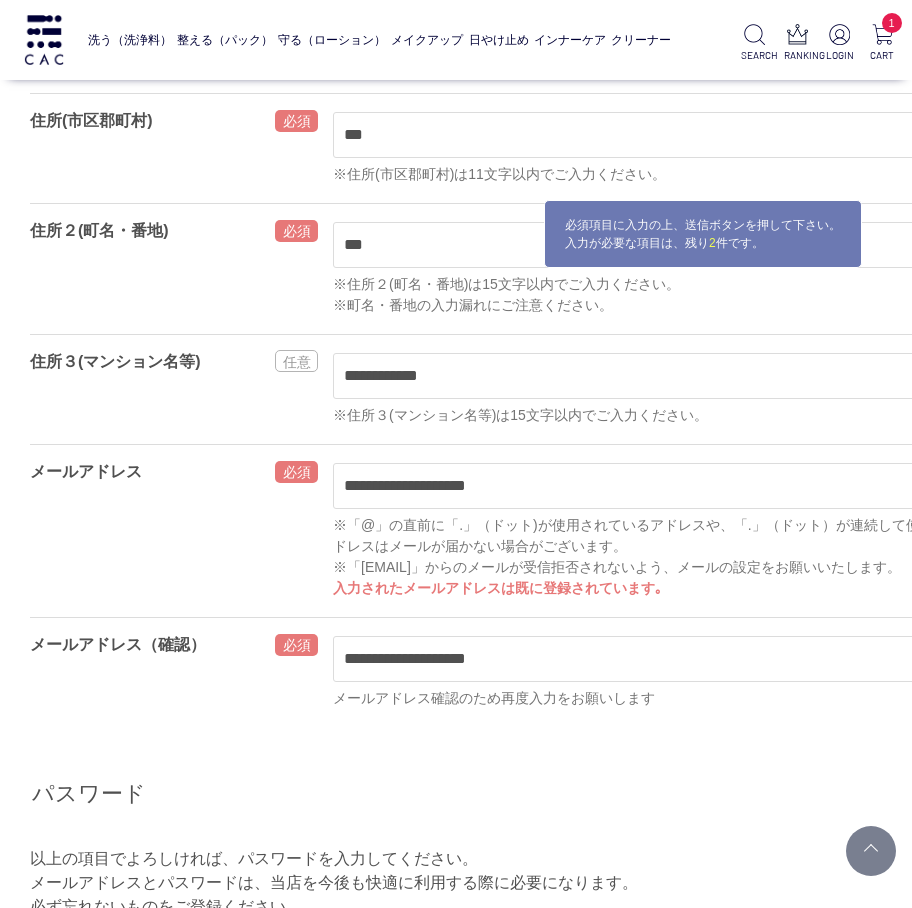 drag, startPoint x: 550, startPoint y: 458, endPoint x: 550, endPoint y: 470, distance: 12 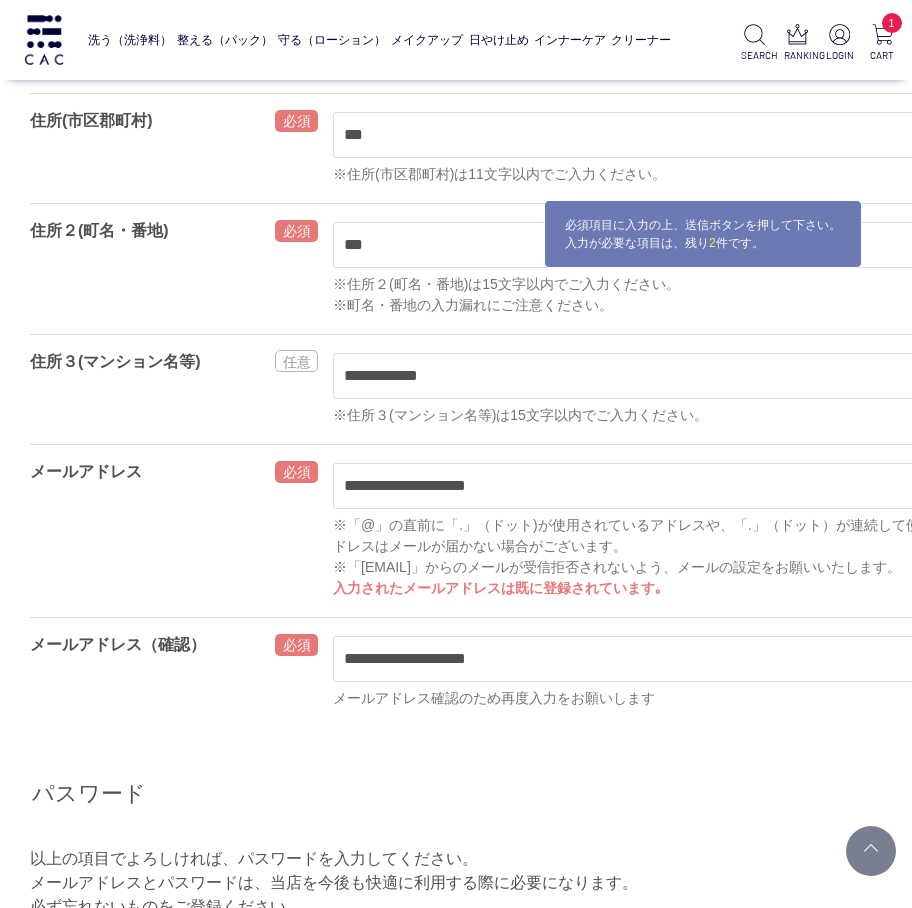 click on "**********" at bounding box center [681, 531] 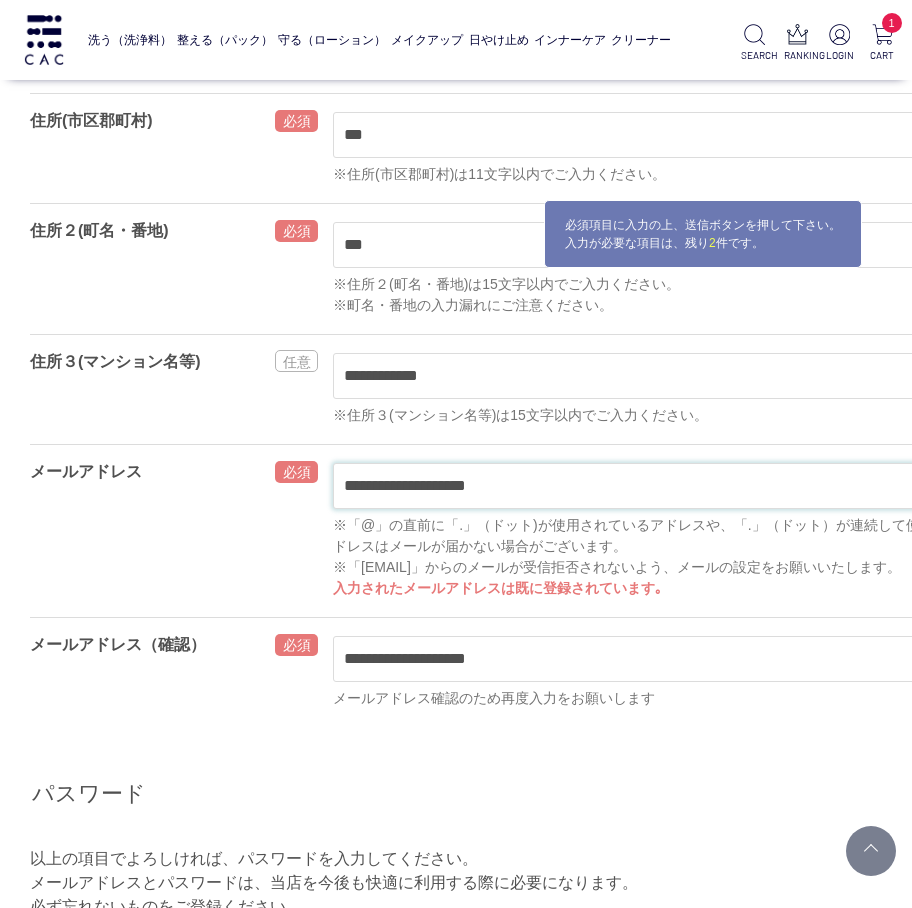 drag, startPoint x: 550, startPoint y: 472, endPoint x: 548, endPoint y: 491, distance: 19.104973 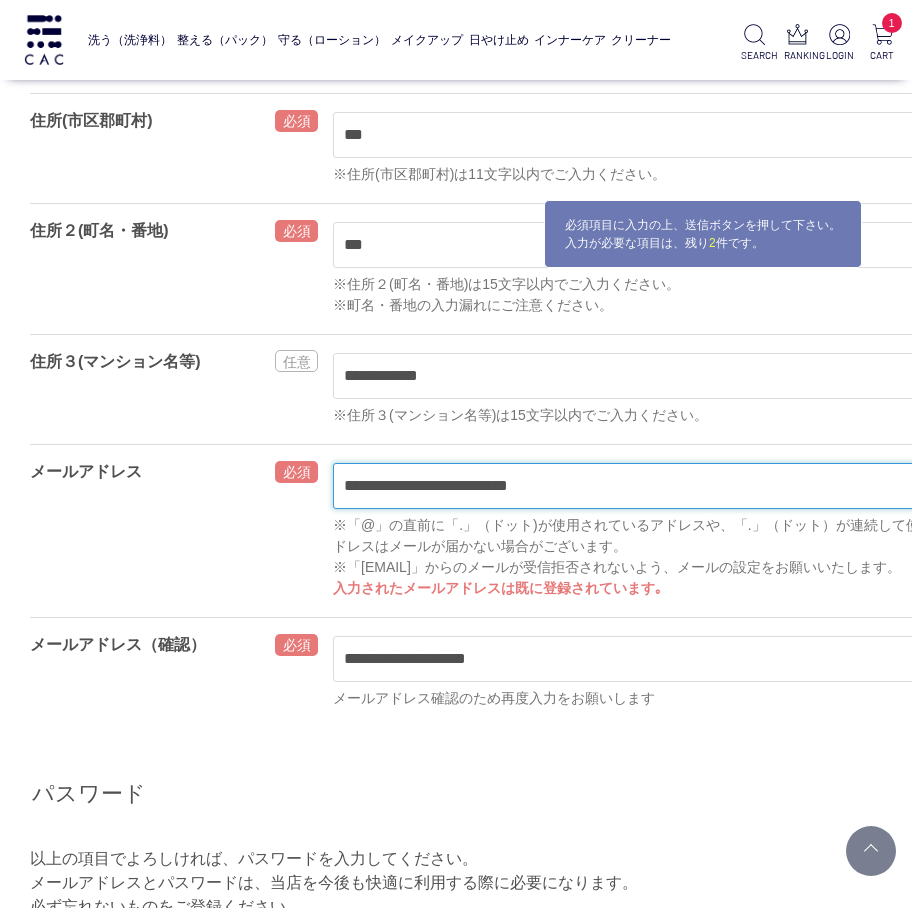 type on "**********" 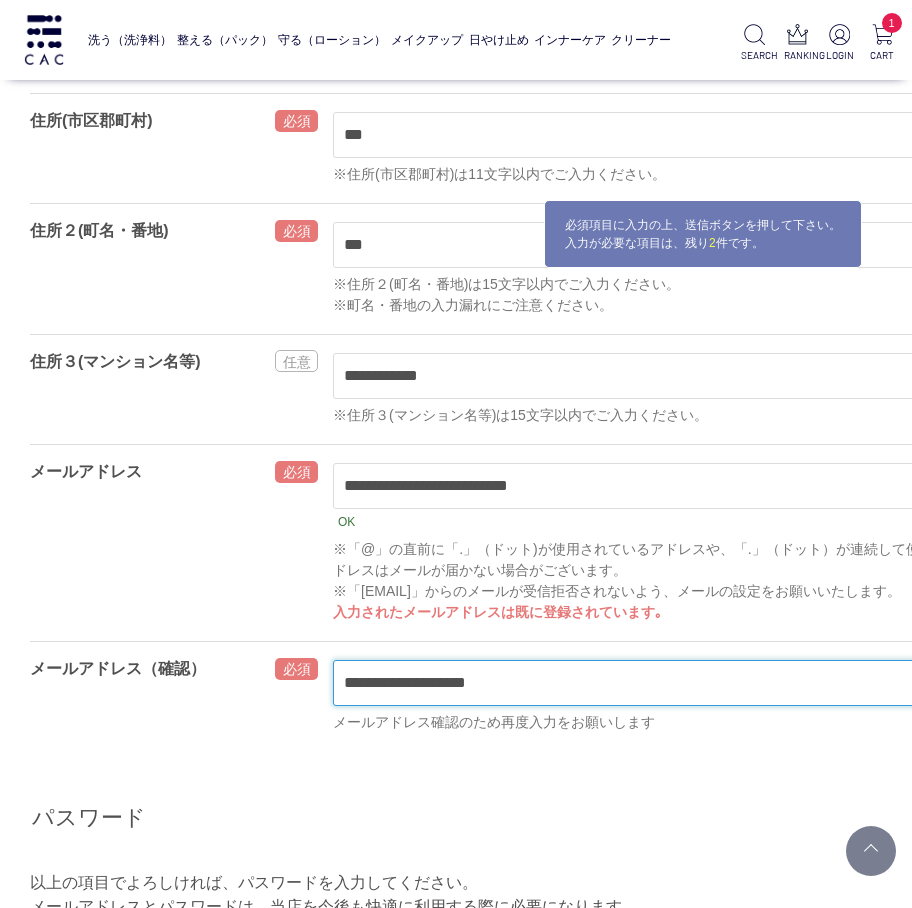 drag, startPoint x: 535, startPoint y: 652, endPoint x: 141, endPoint y: 665, distance: 394.21442 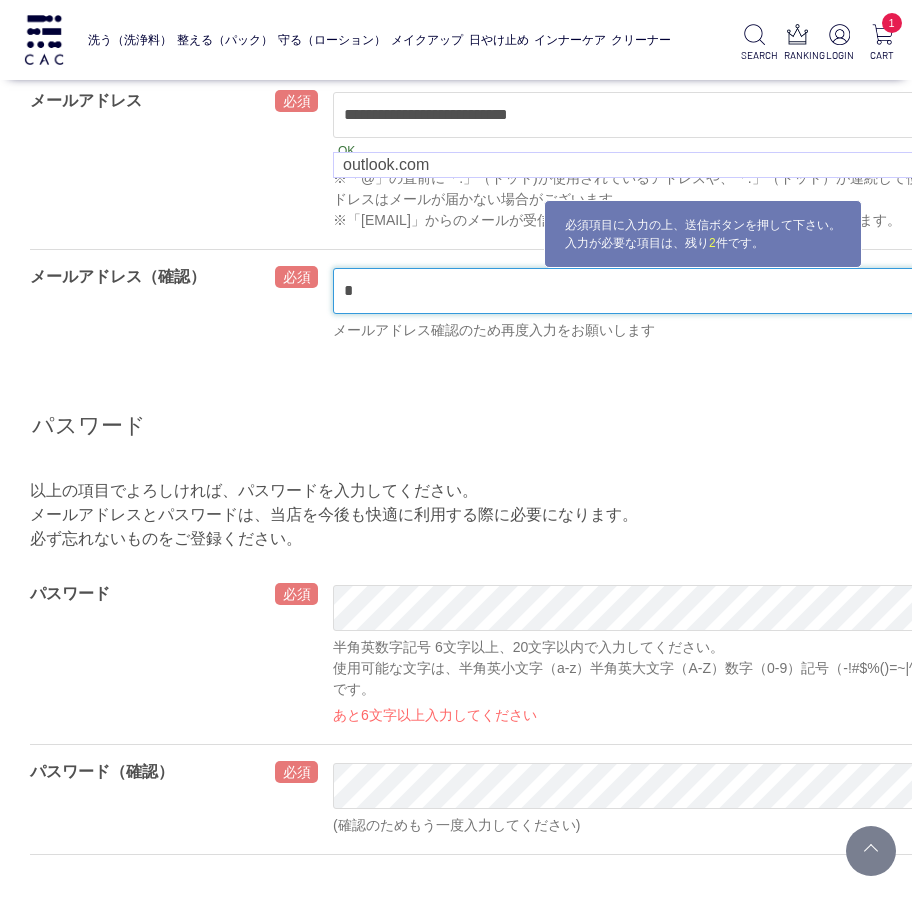 scroll, scrollTop: 1333, scrollLeft: 0, axis: vertical 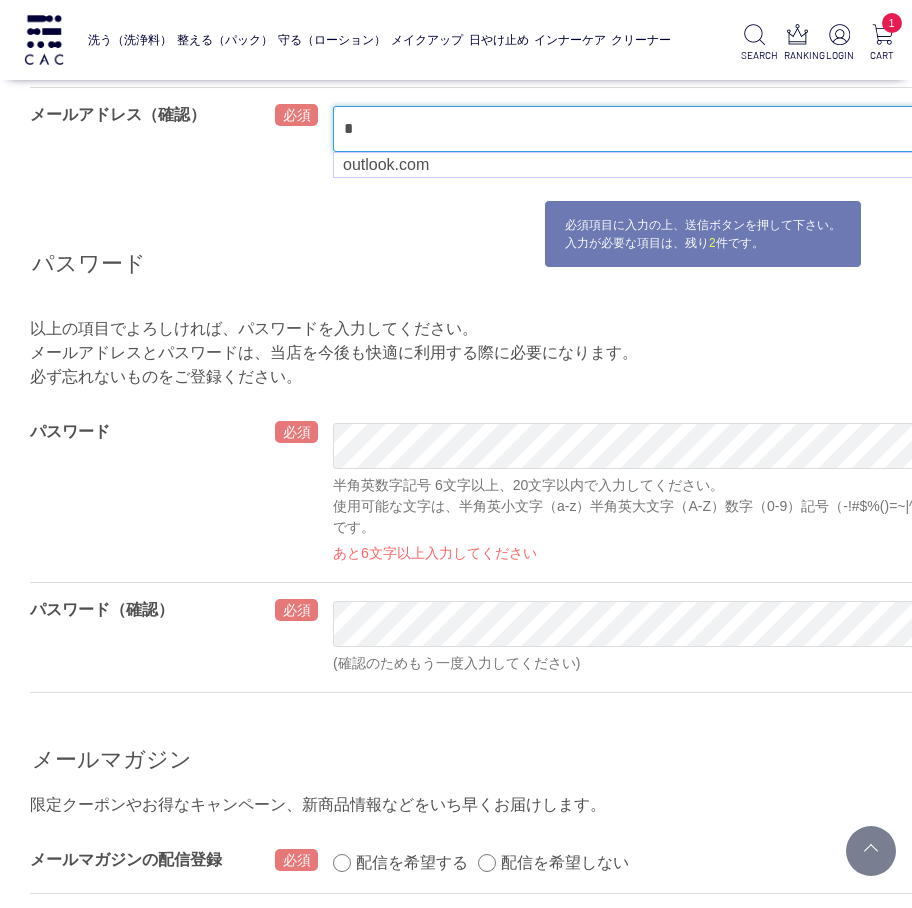 type on "**********" 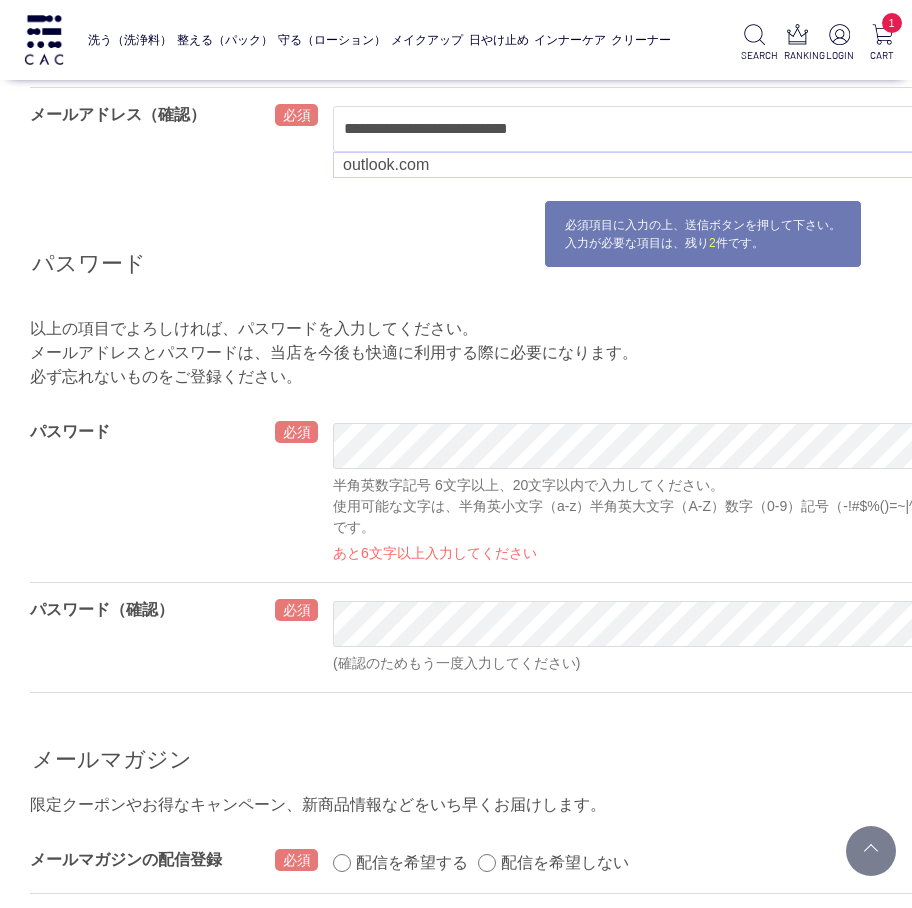 click on "OK
半角英数字記号 6文字以上、20文字以内で入力してください。 使用可能な文字は、半角英小文字（a-z）半角英大文字（A-Z）数字（0-9）記号（-!#$%()=~|^\@[;:],./`{+*}?_）です。
あと6文字以上入力してください" at bounding box center (681, 493) 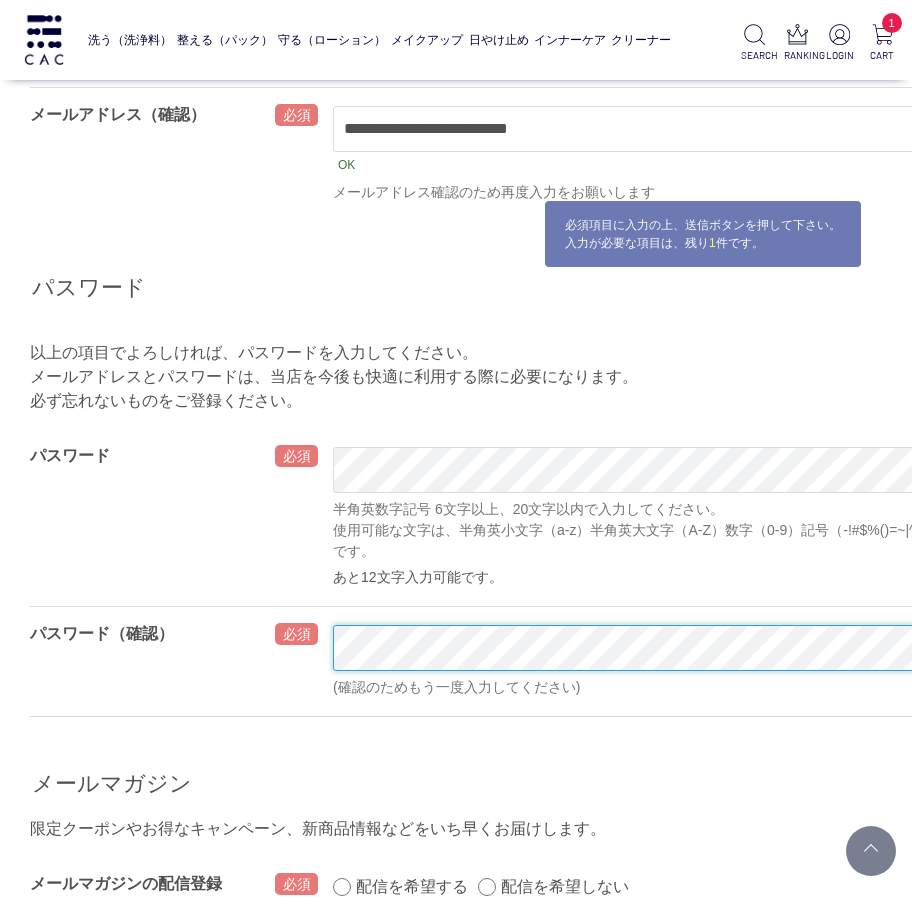scroll, scrollTop: 1333, scrollLeft: 118, axis: both 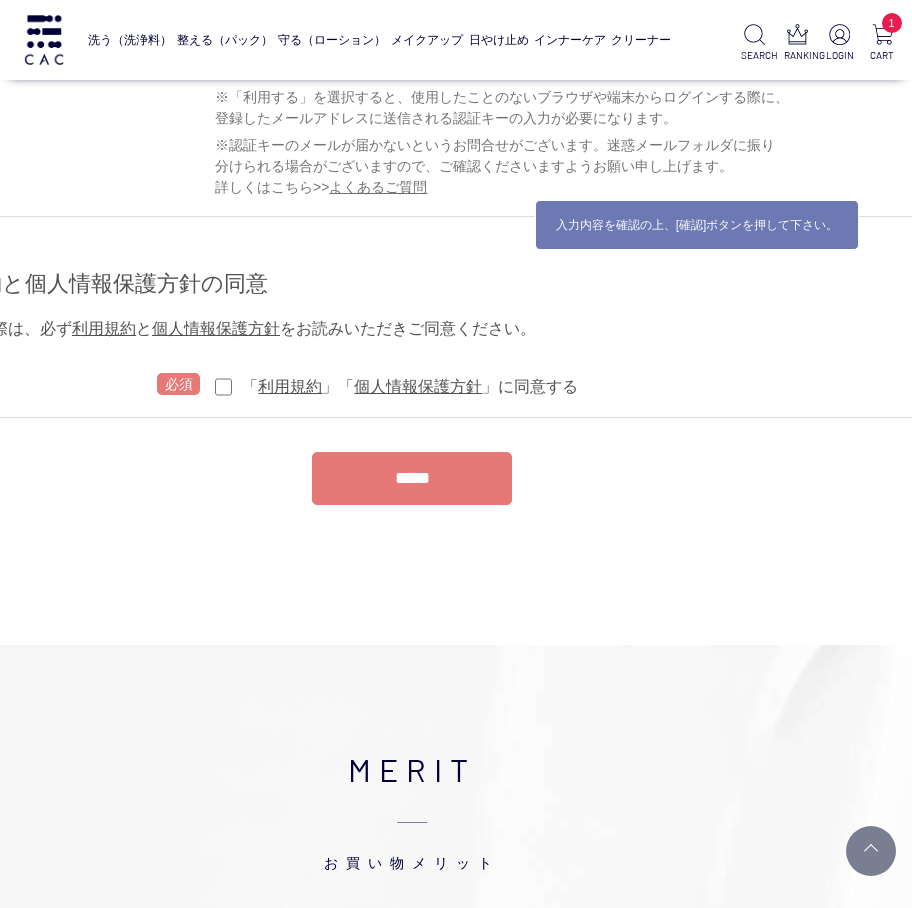 click on "*****" at bounding box center (412, 478) 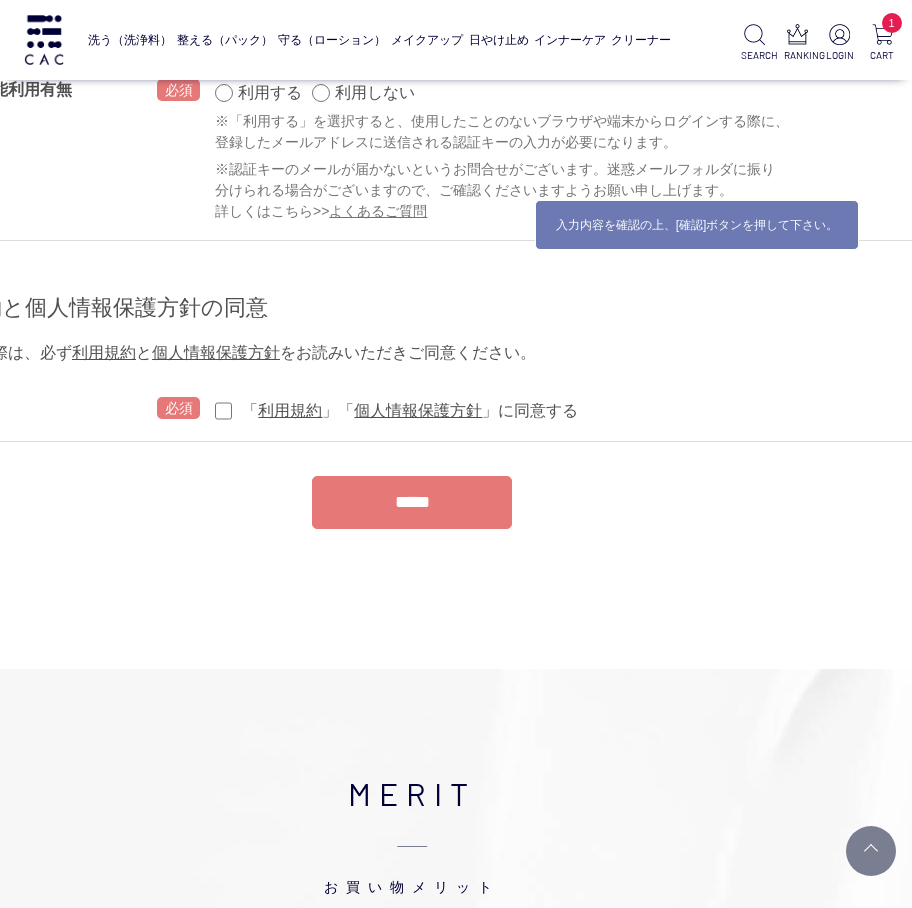 scroll, scrollTop: 2424, scrollLeft: 118, axis: both 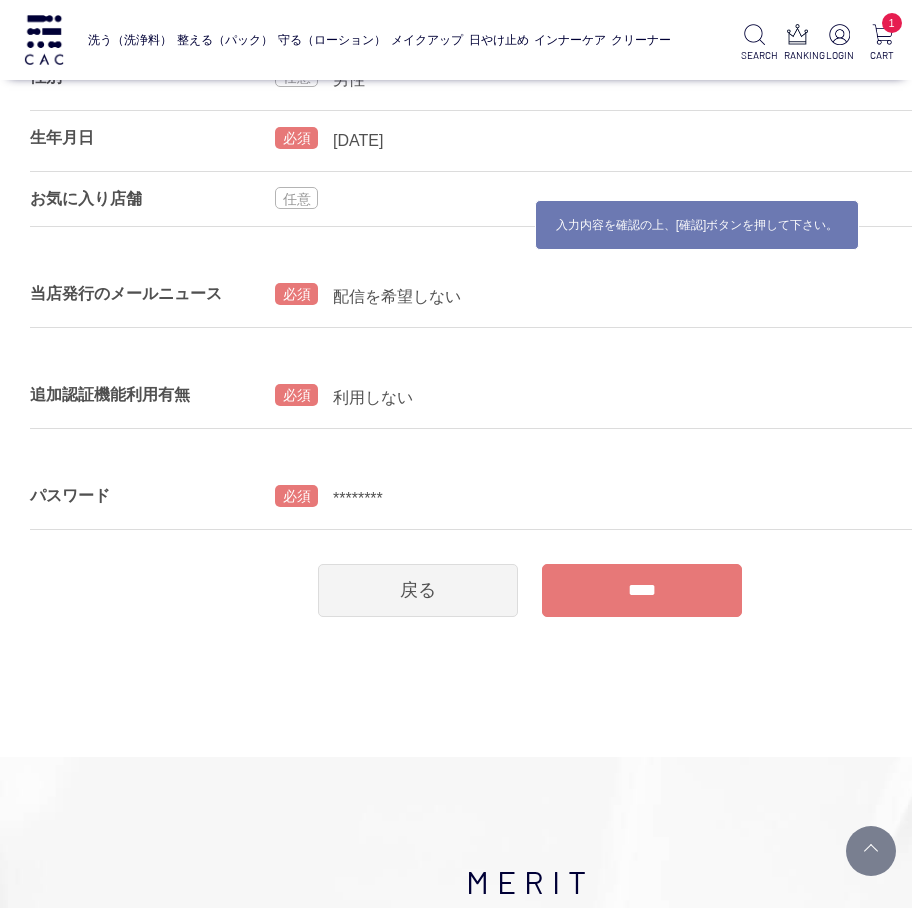 click on "****" at bounding box center (642, 590) 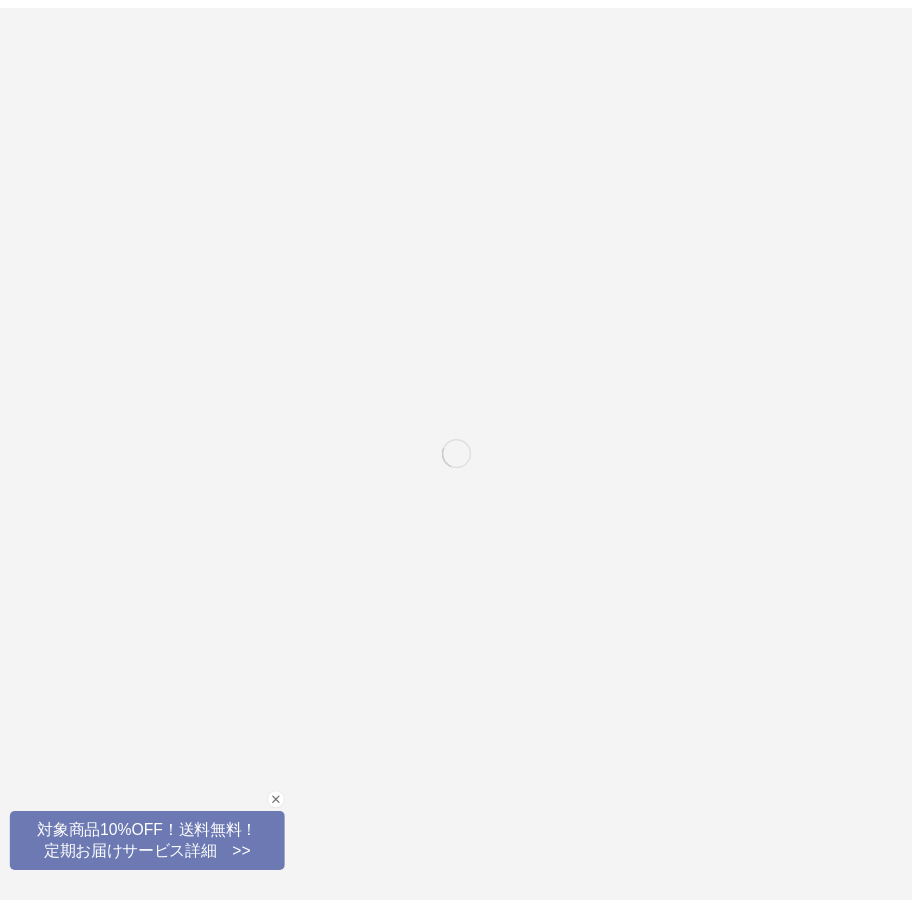 scroll, scrollTop: 0, scrollLeft: 0, axis: both 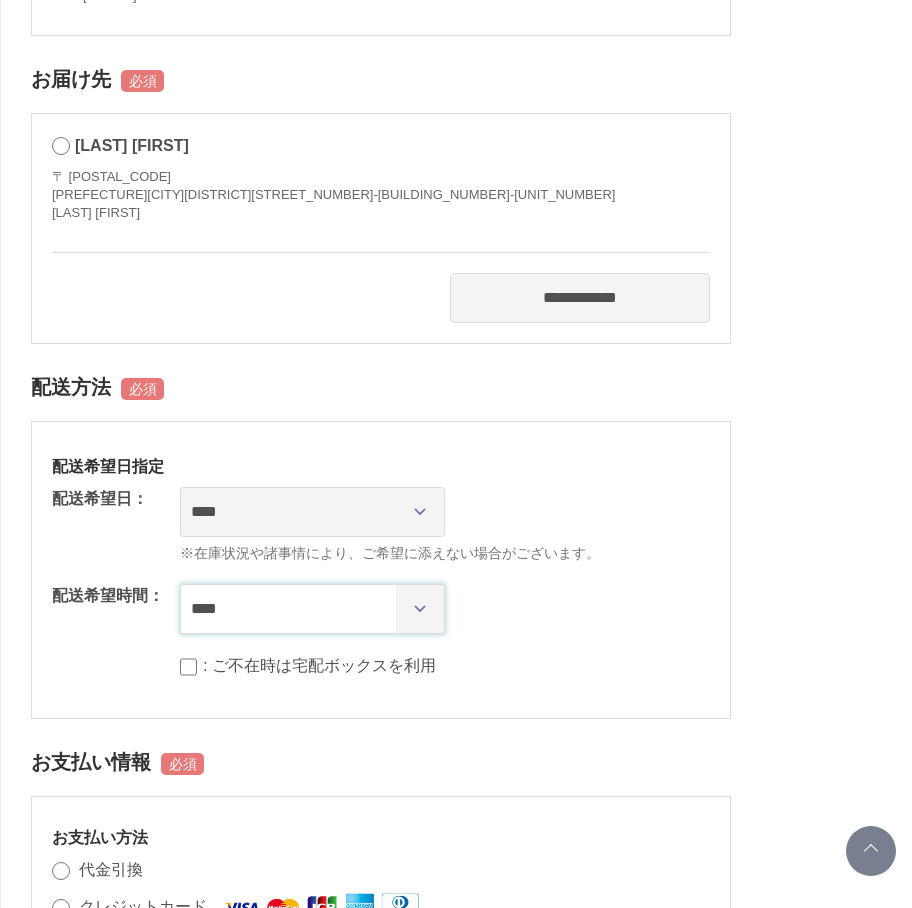 click on "**** *** ****** ****** ****** ******" at bounding box center (312, 609) 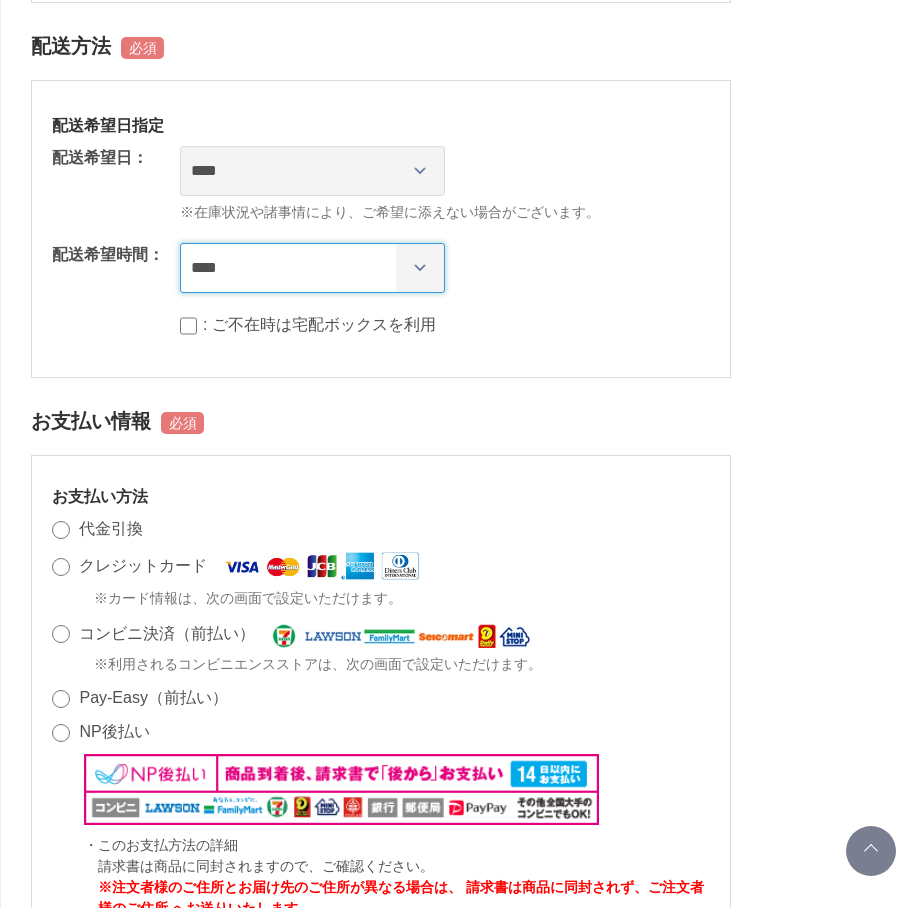 scroll, scrollTop: 1067, scrollLeft: 0, axis: vertical 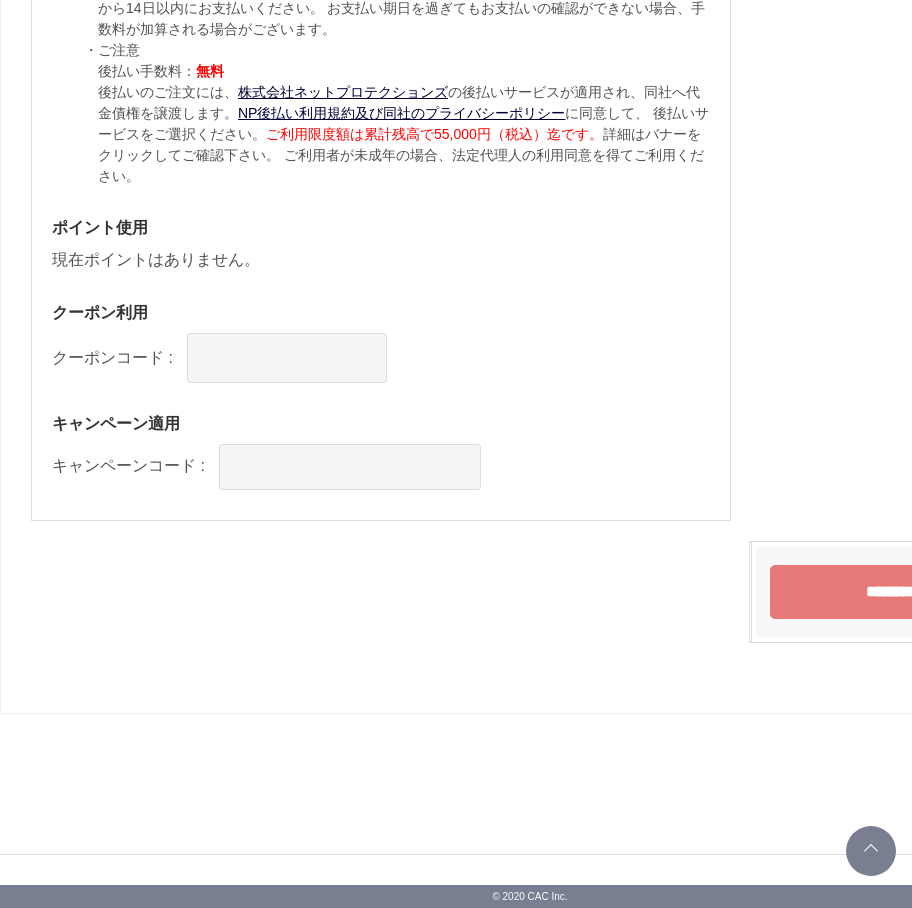 click on "********" at bounding box center [891, 592] 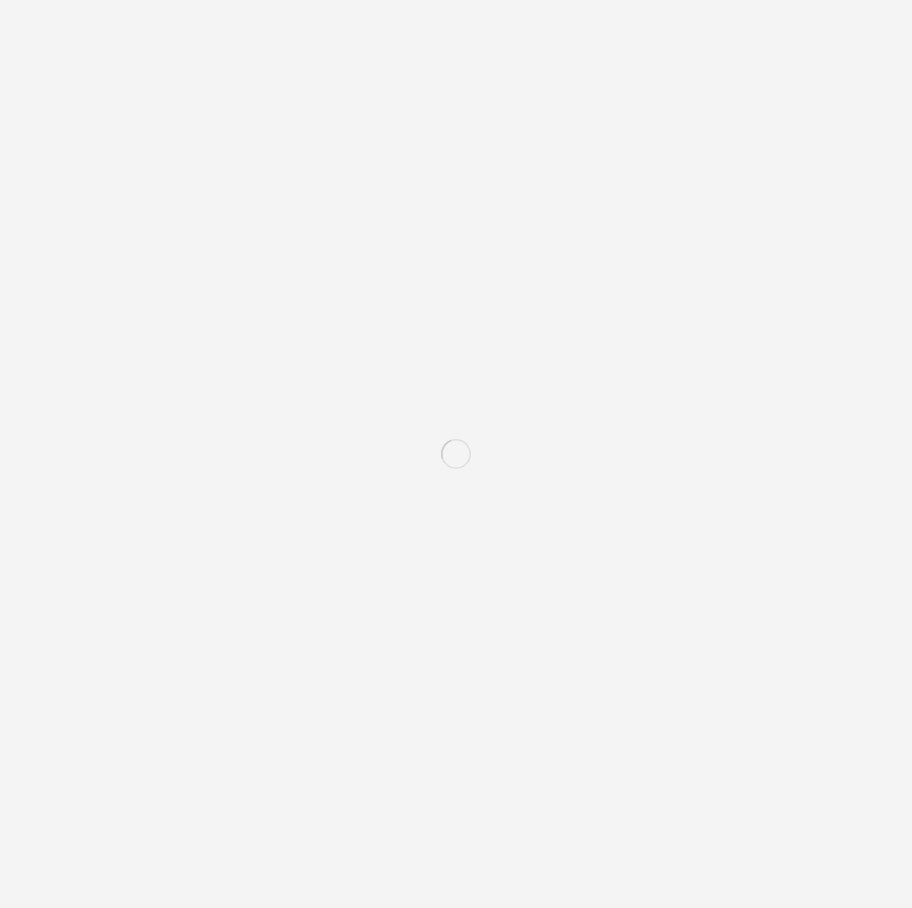 scroll, scrollTop: 0, scrollLeft: 0, axis: both 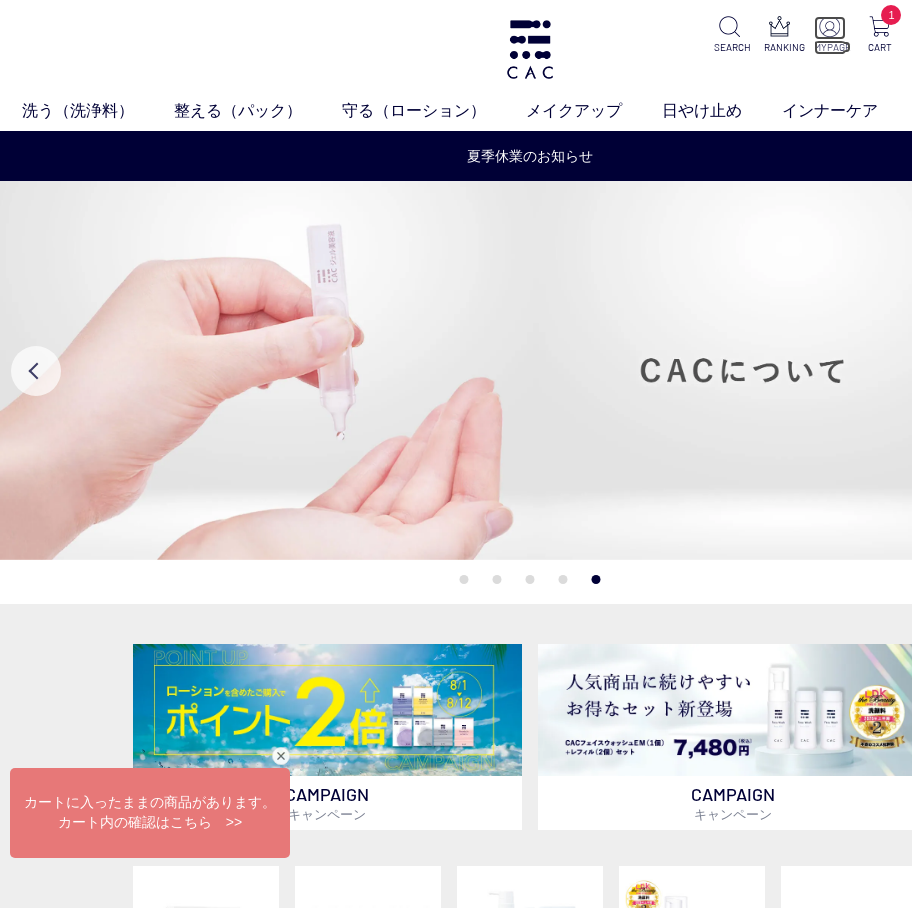 click at bounding box center [830, 28] 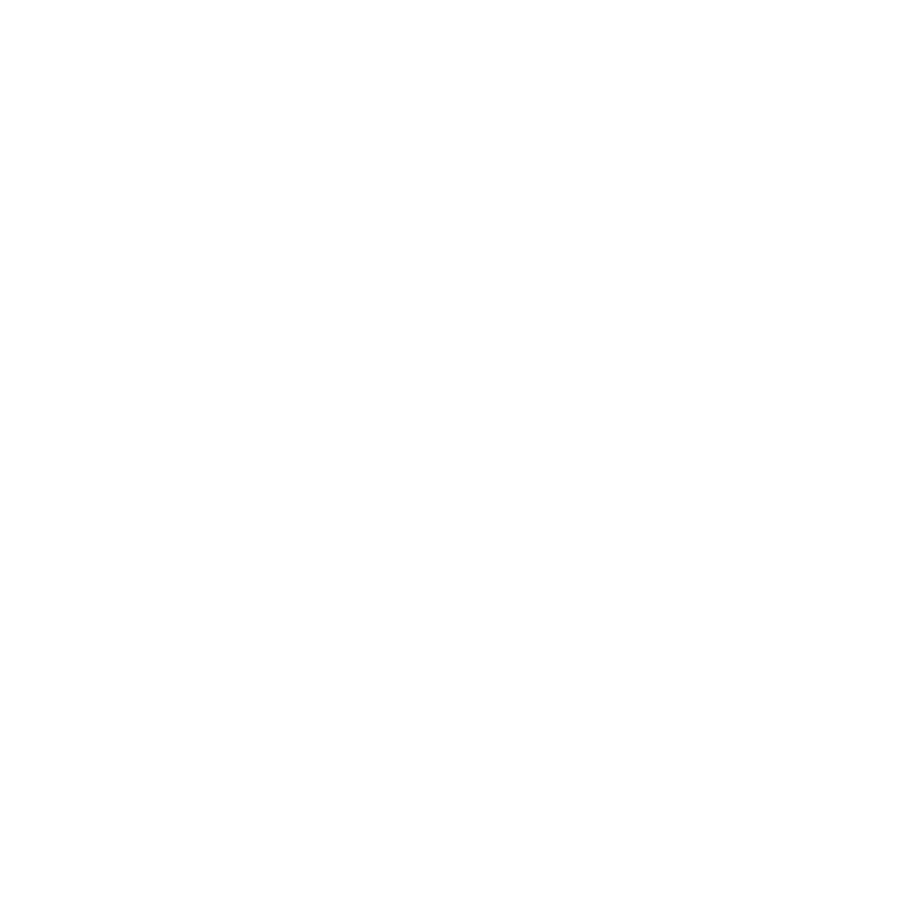 scroll, scrollTop: 0, scrollLeft: 0, axis: both 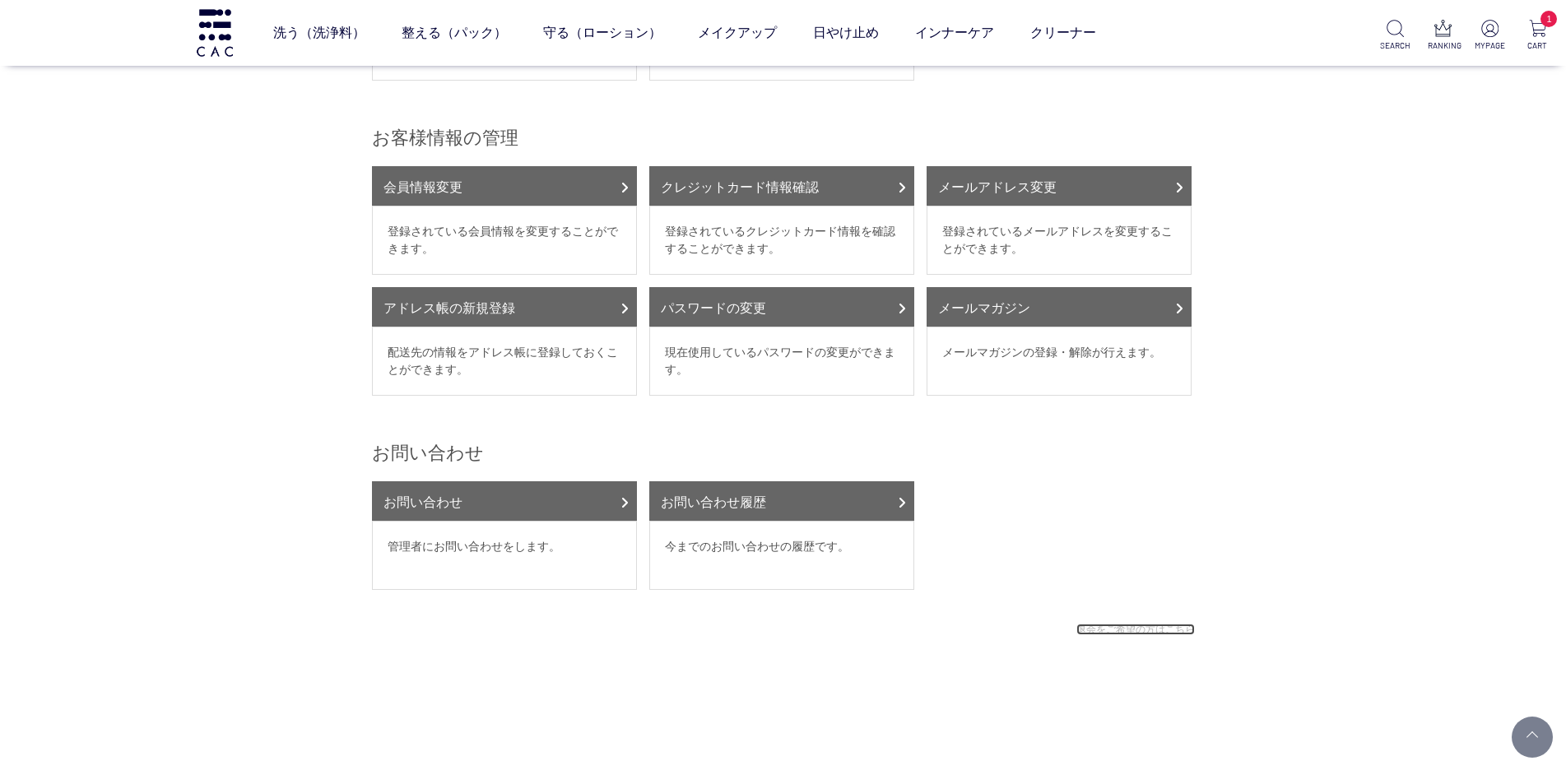 click on "退会をご希望の方はこちら" at bounding box center (1136, 629) 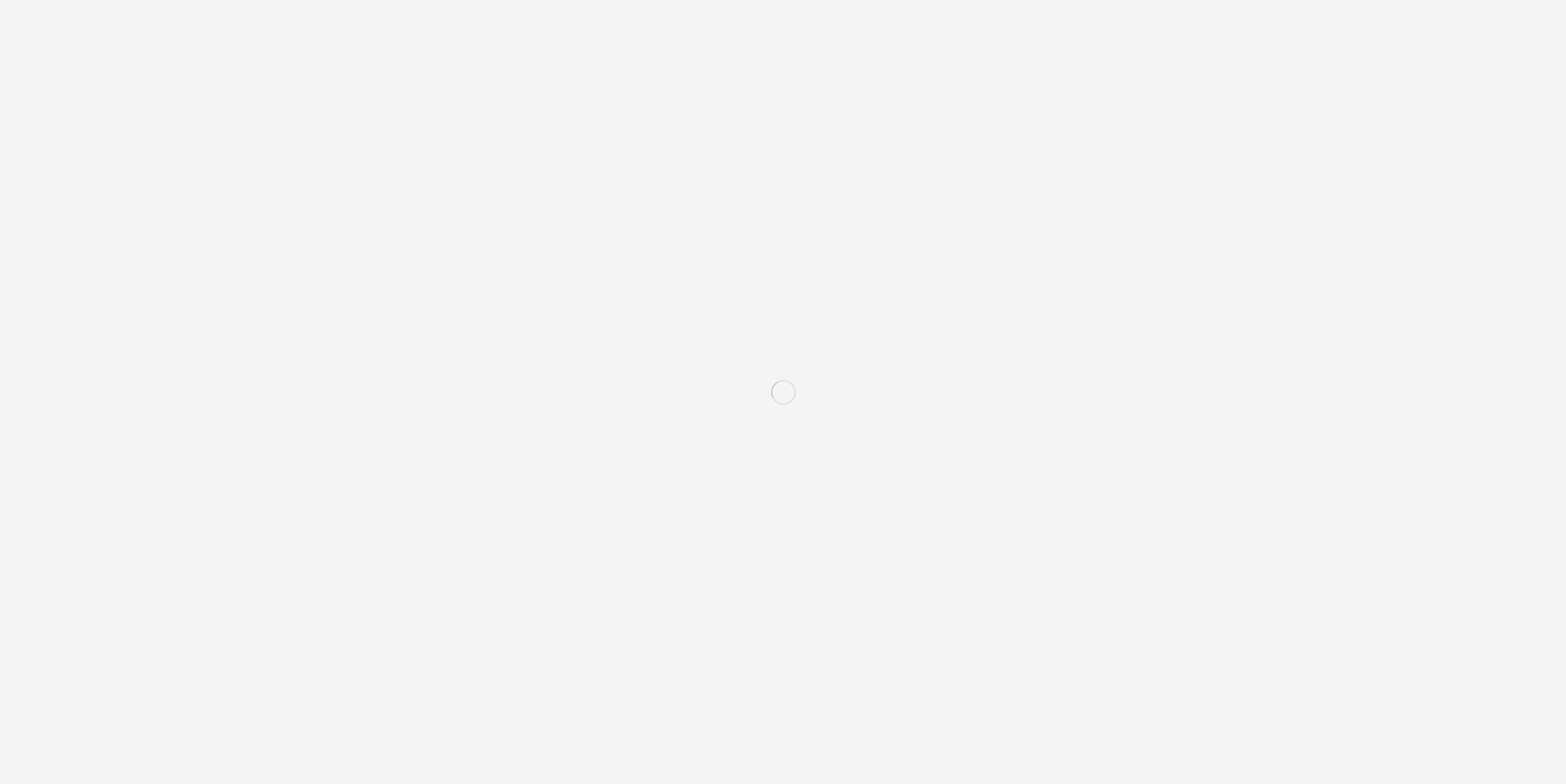scroll, scrollTop: 0, scrollLeft: 0, axis: both 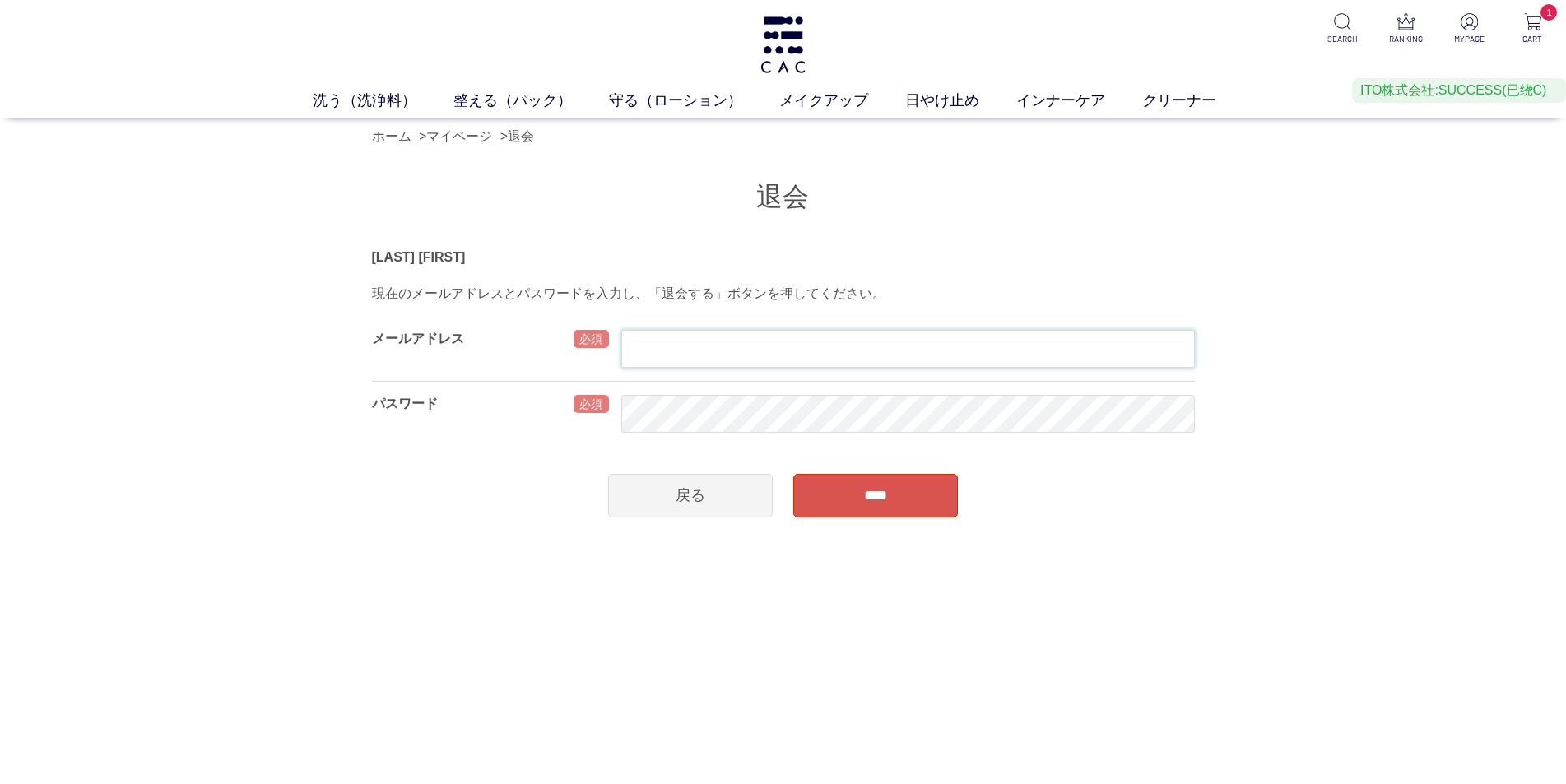 click at bounding box center (908, 349) 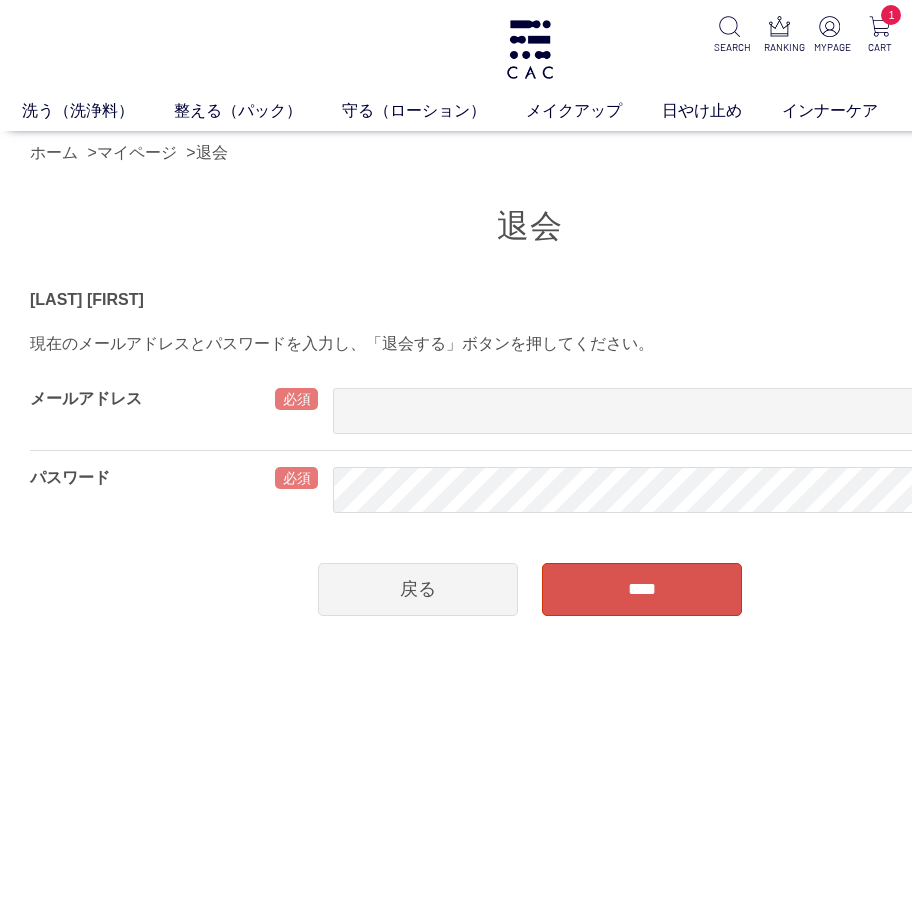 click at bounding box center [681, 411] 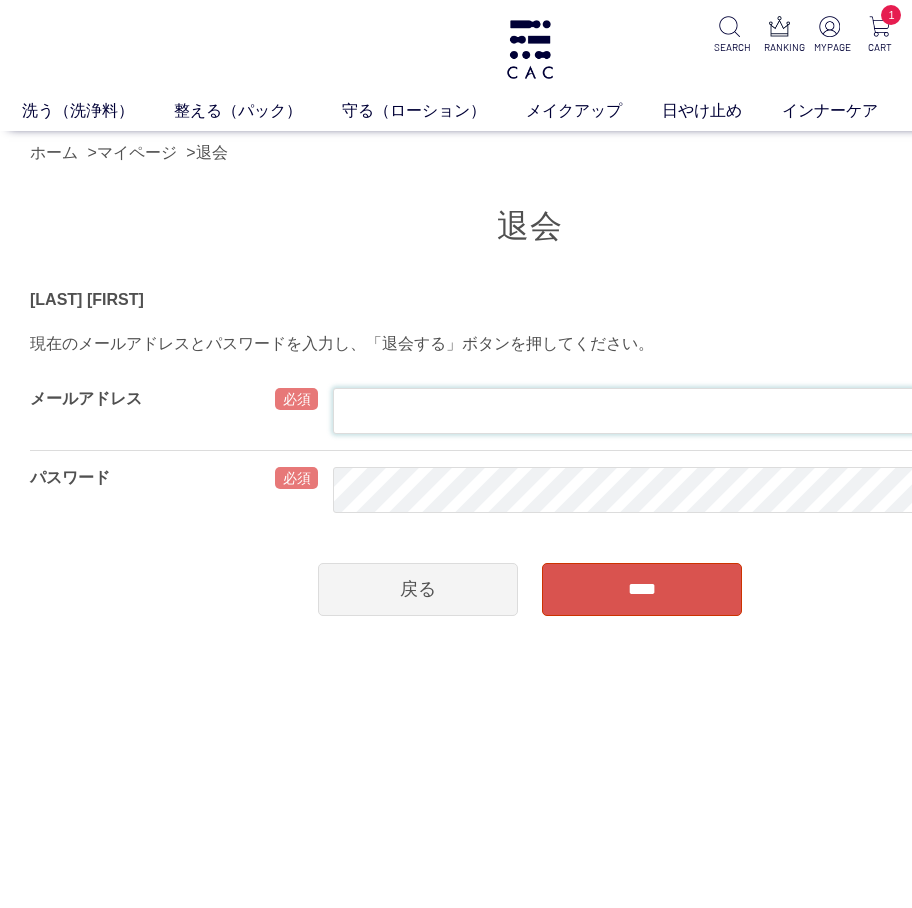 click at bounding box center (681, 411) 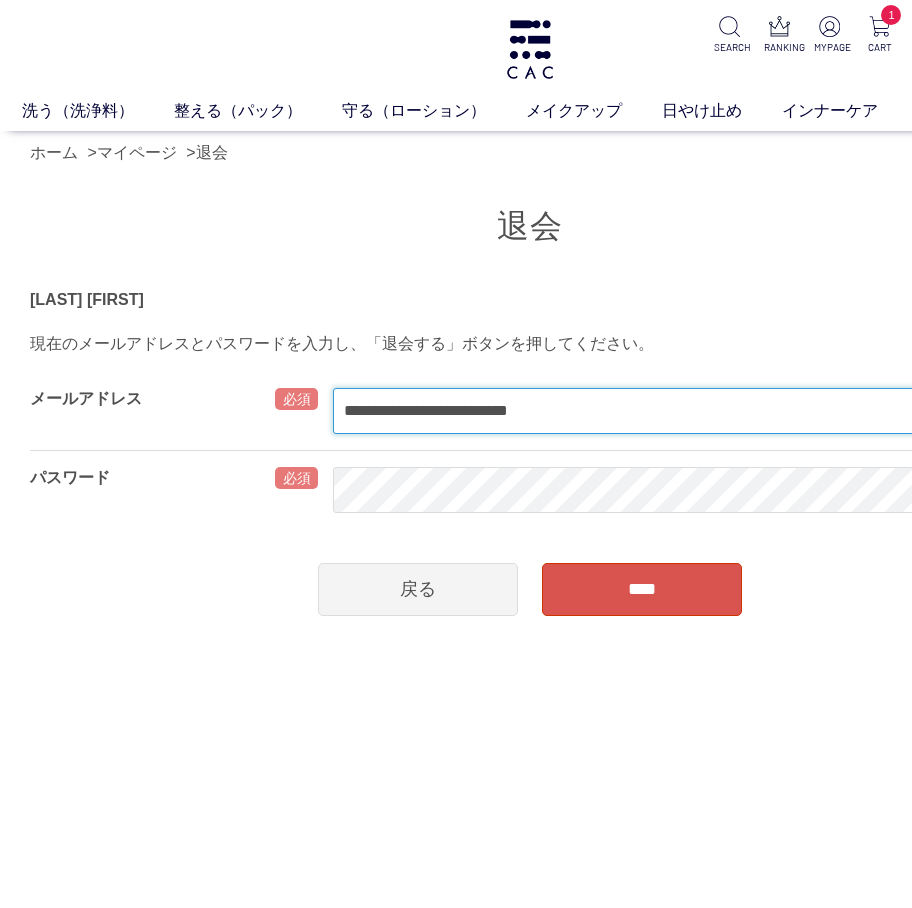 type on "**********" 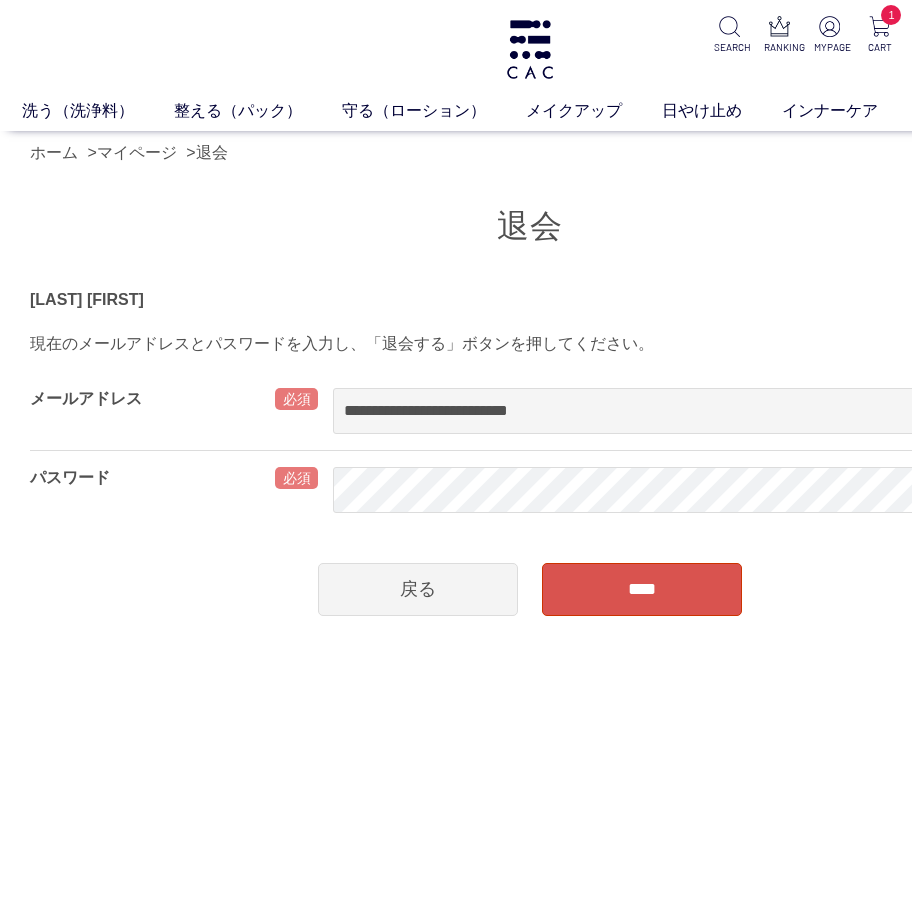 click on "****" at bounding box center [642, 589] 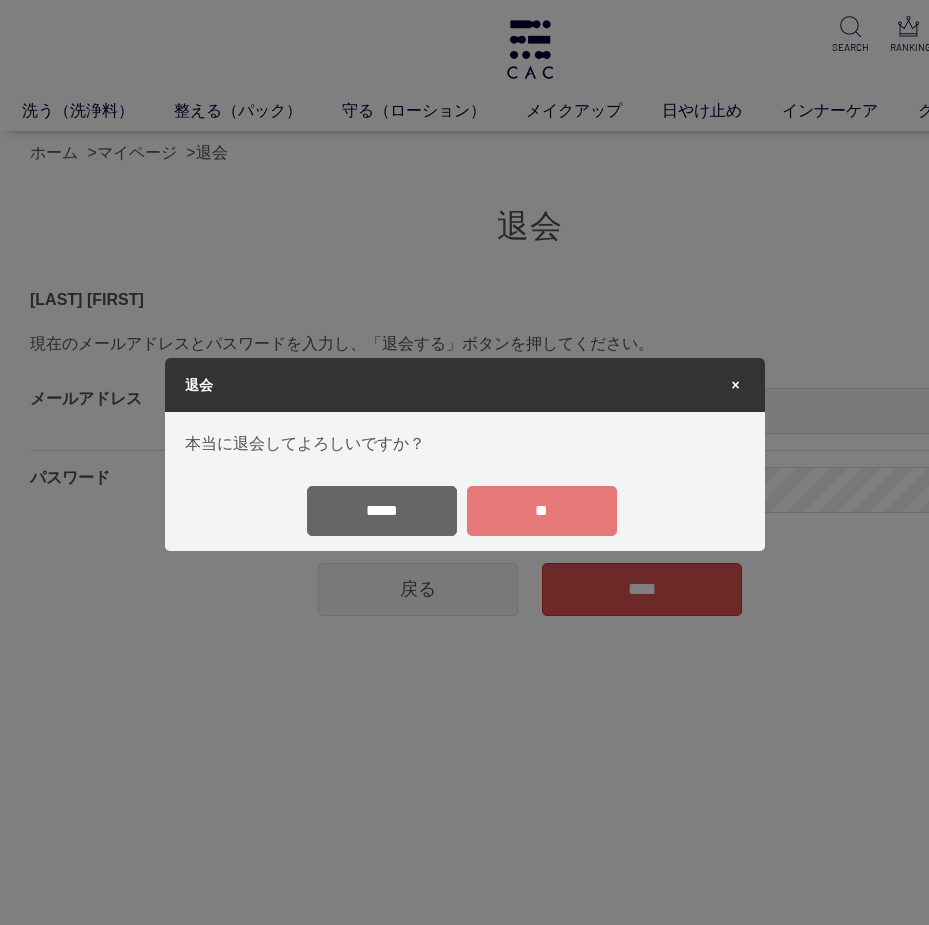 click on "**" at bounding box center [542, 511] 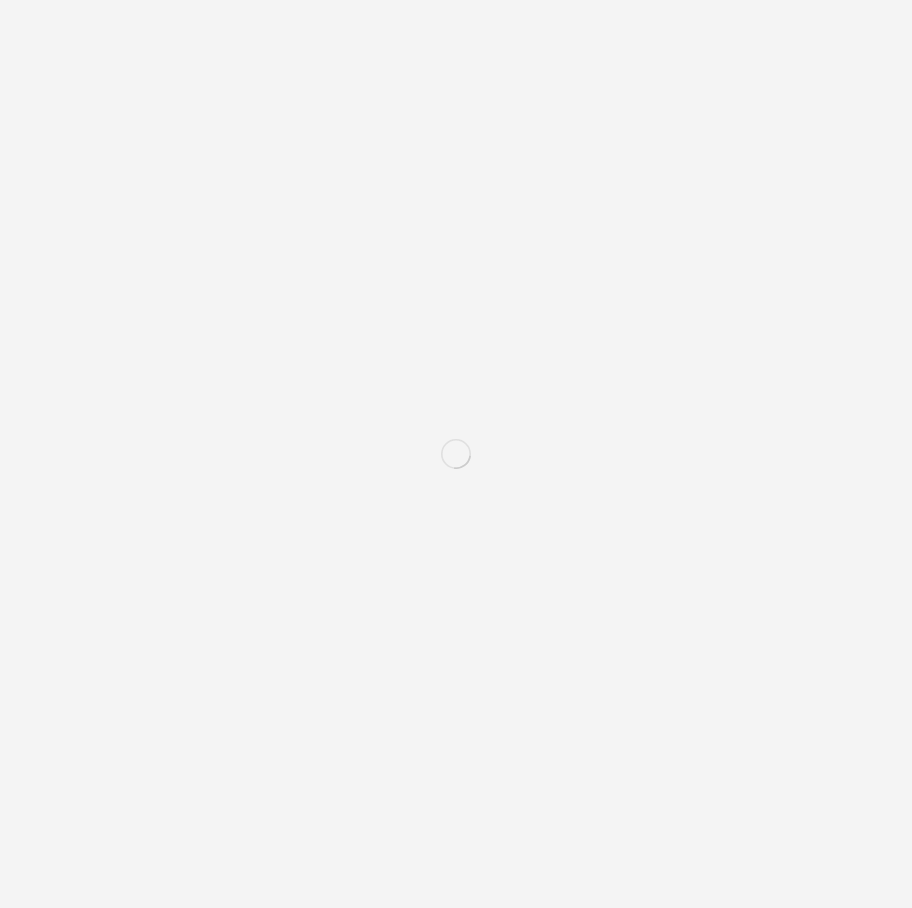 scroll, scrollTop: 0, scrollLeft: 0, axis: both 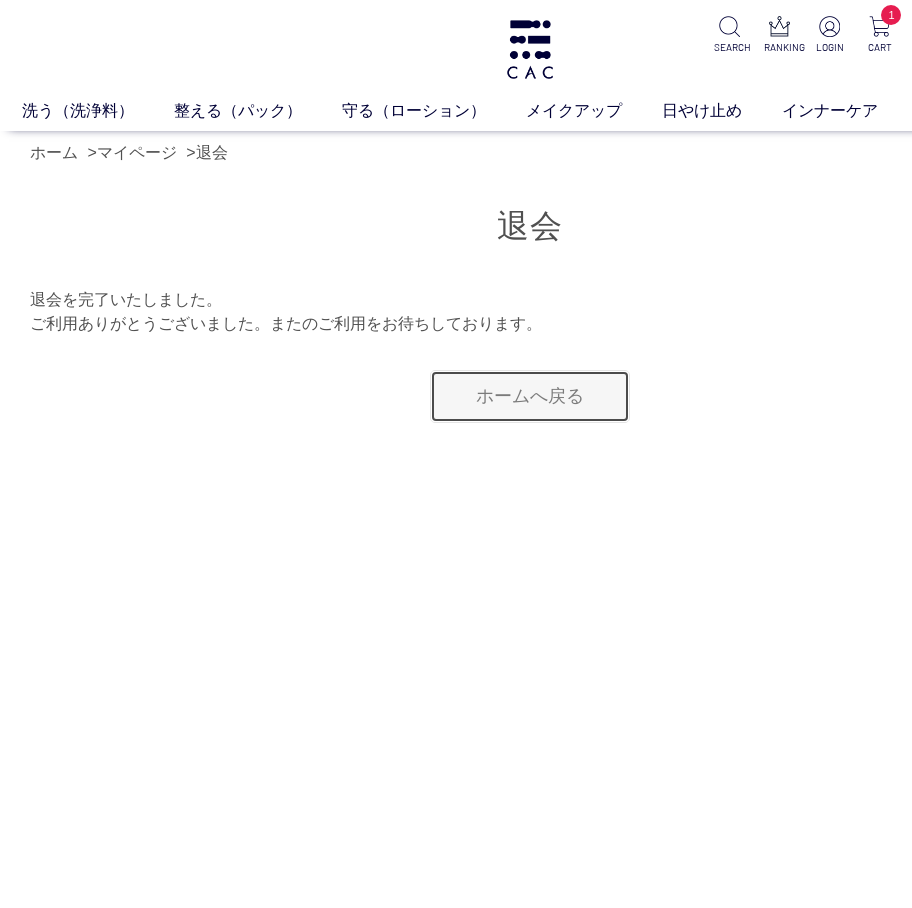 click on "ホームへ戻る" at bounding box center [530, 396] 